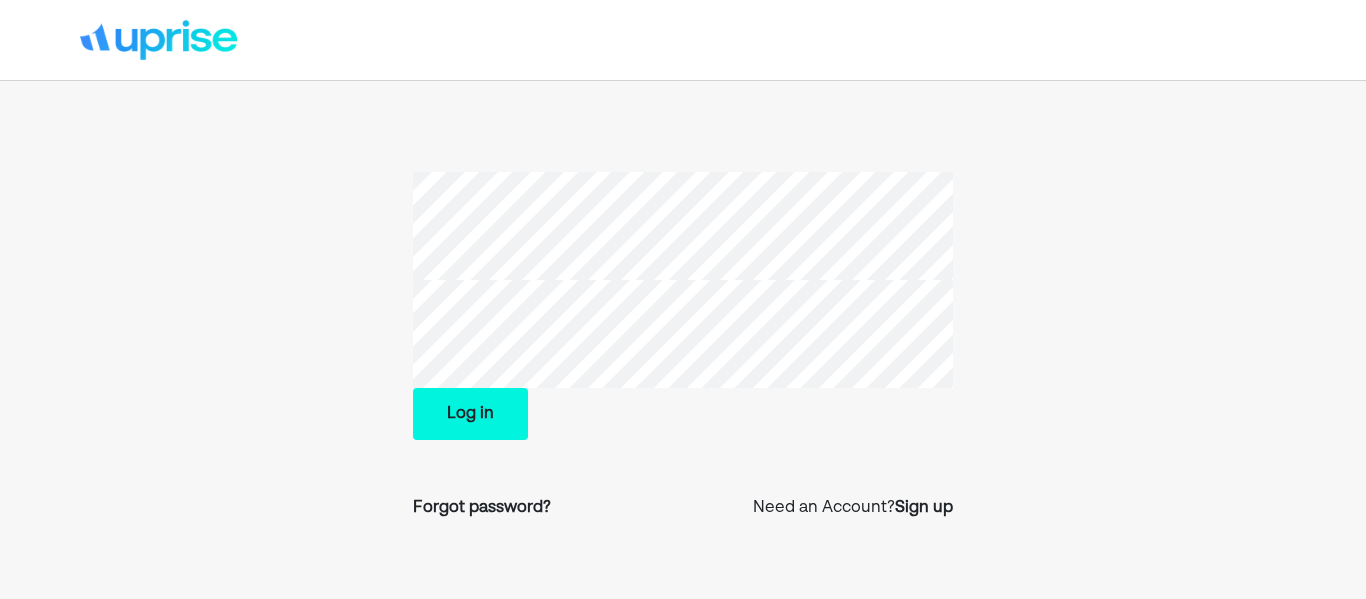 scroll, scrollTop: 0, scrollLeft: 0, axis: both 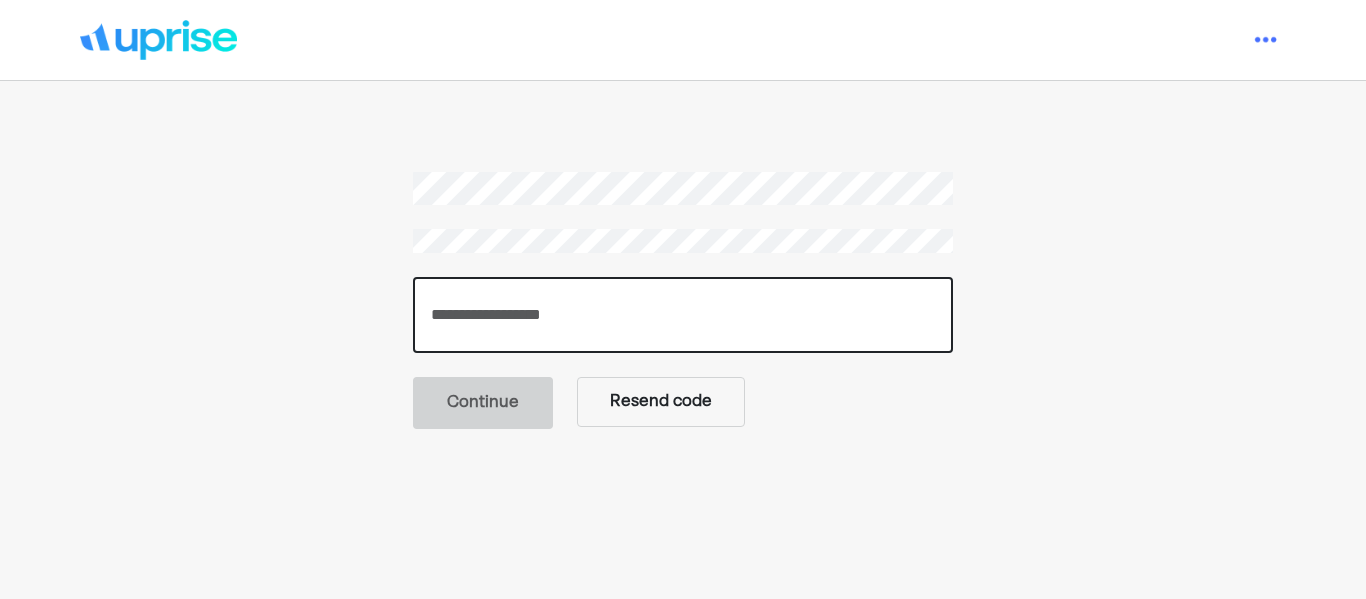 paste on "******" 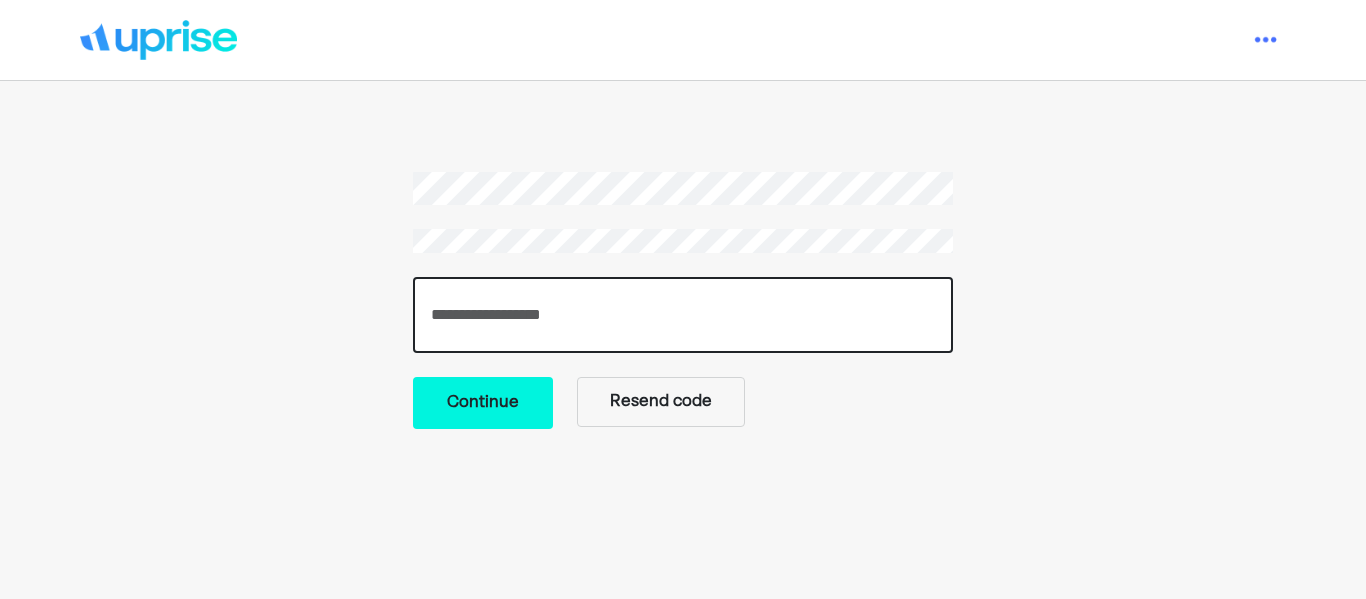 type on "******" 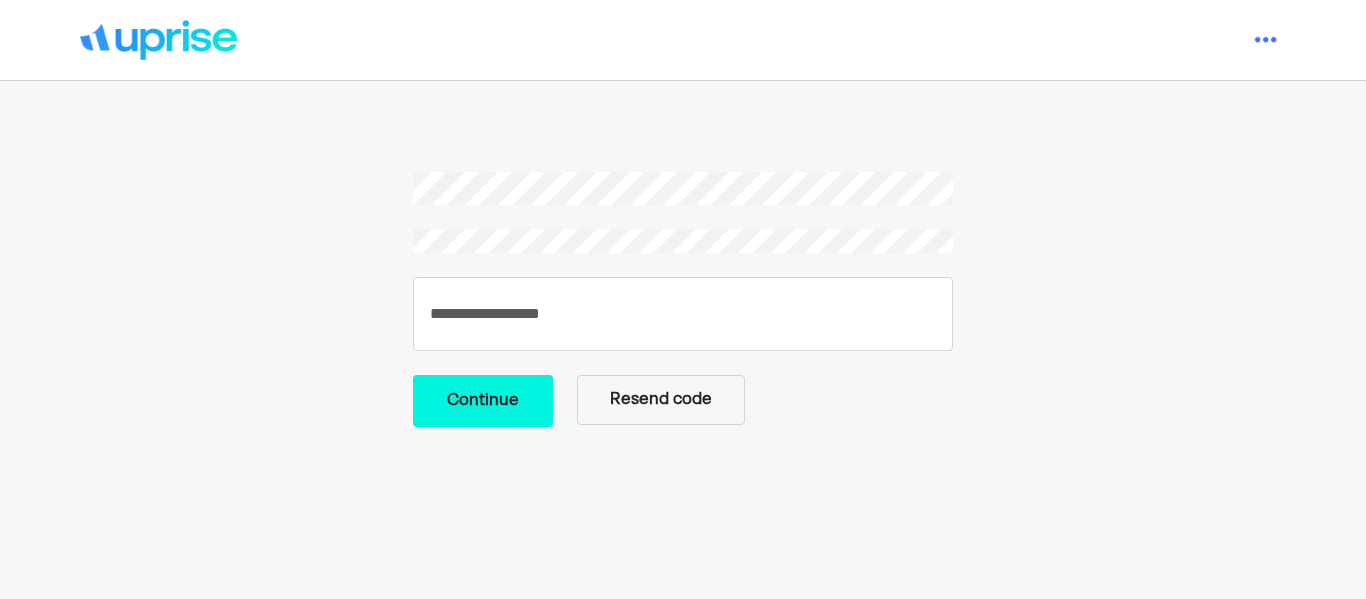 click on "Continue" at bounding box center (483, 401) 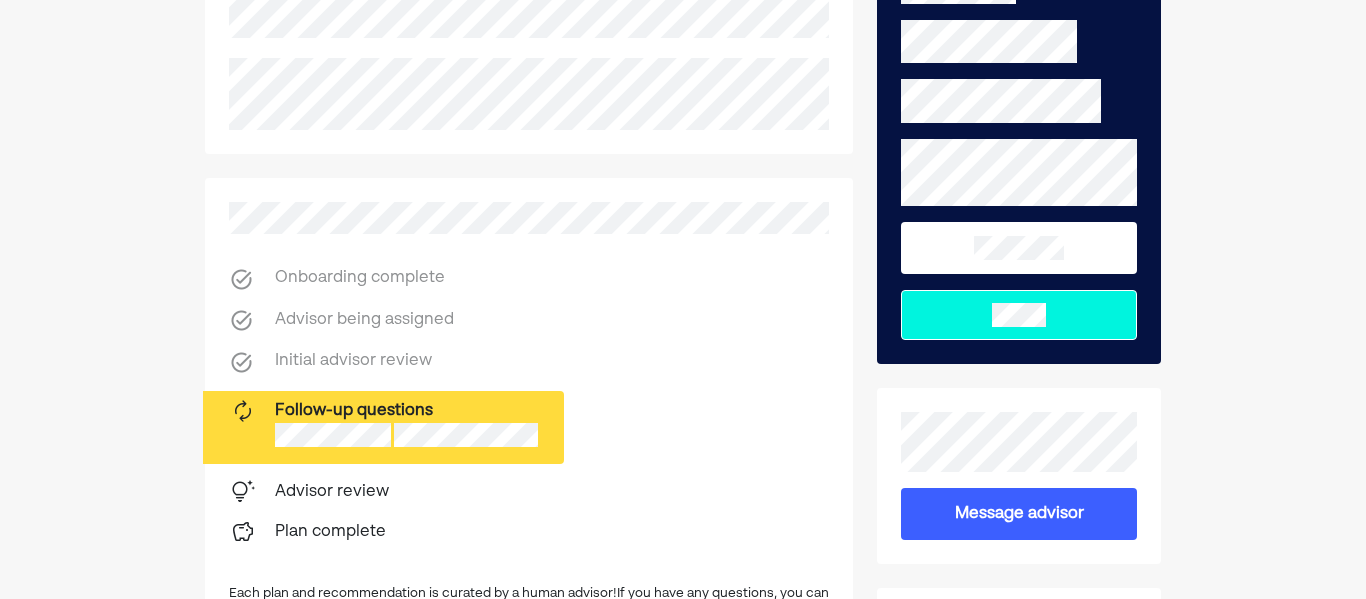 scroll, scrollTop: 216, scrollLeft: 0, axis: vertical 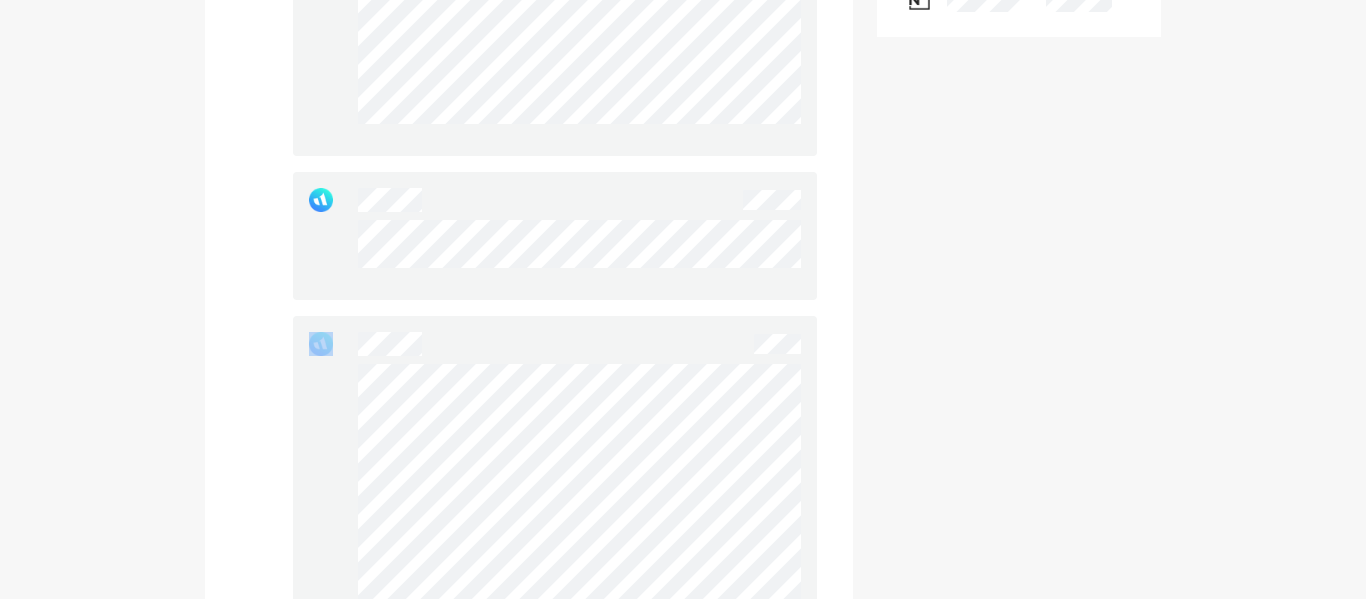 click at bounding box center (530, 344) 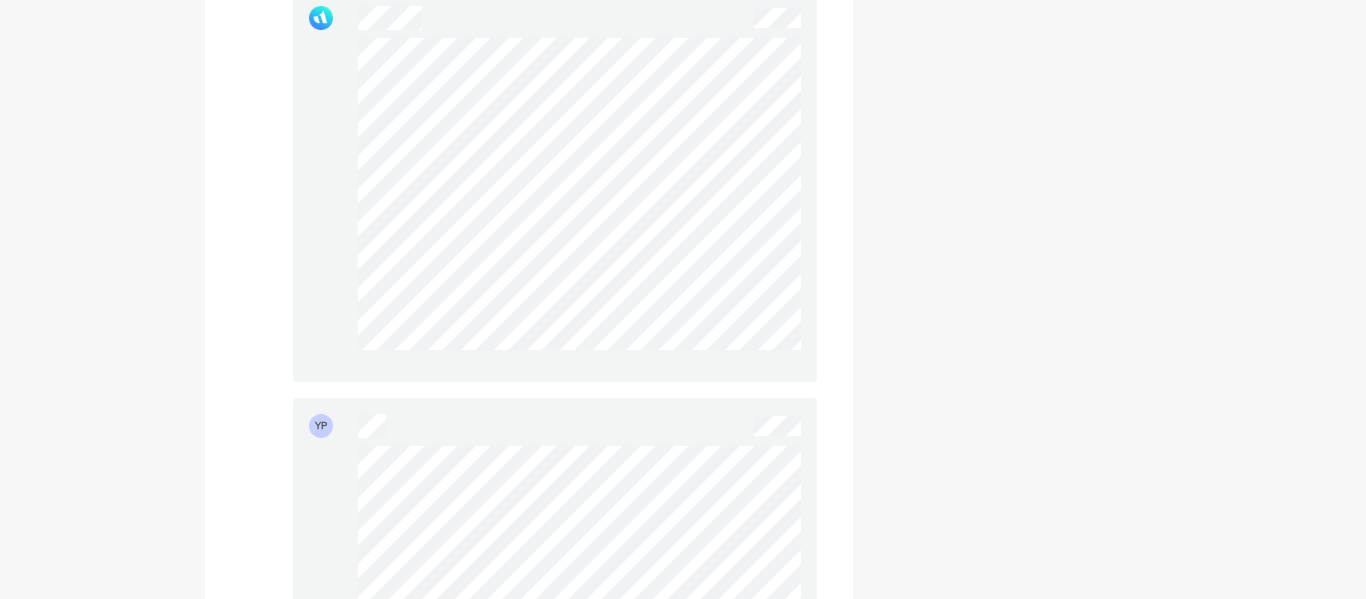 scroll, scrollTop: 1801, scrollLeft: 0, axis: vertical 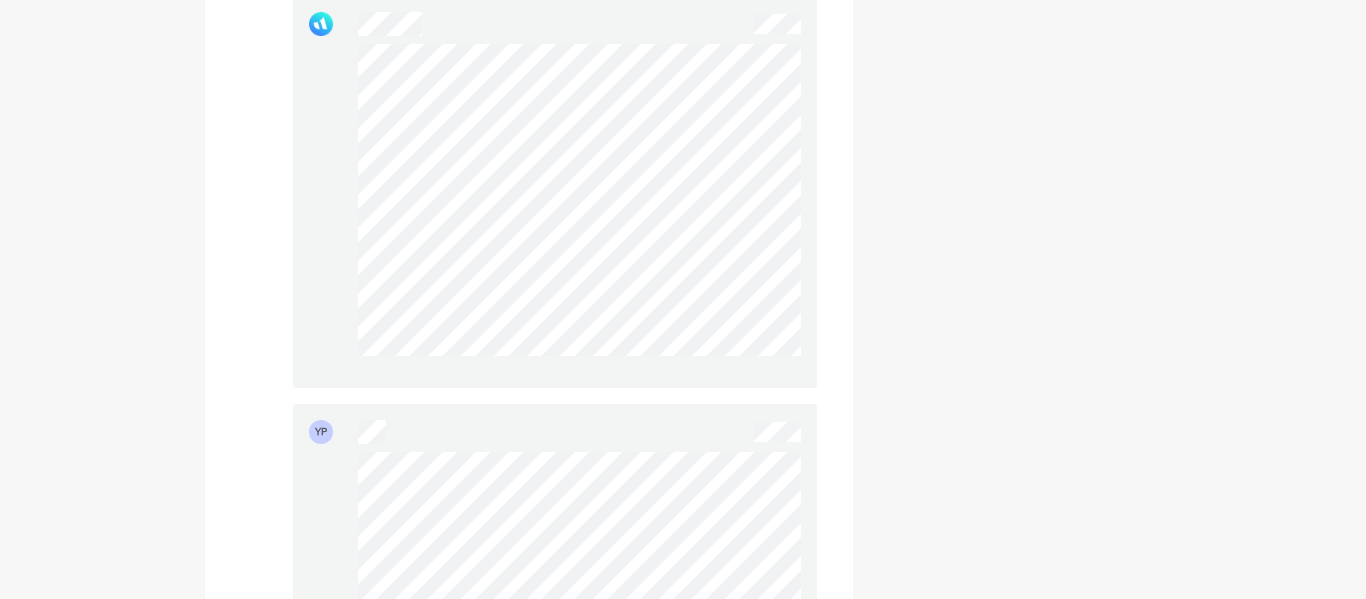 click at bounding box center [579, 208] 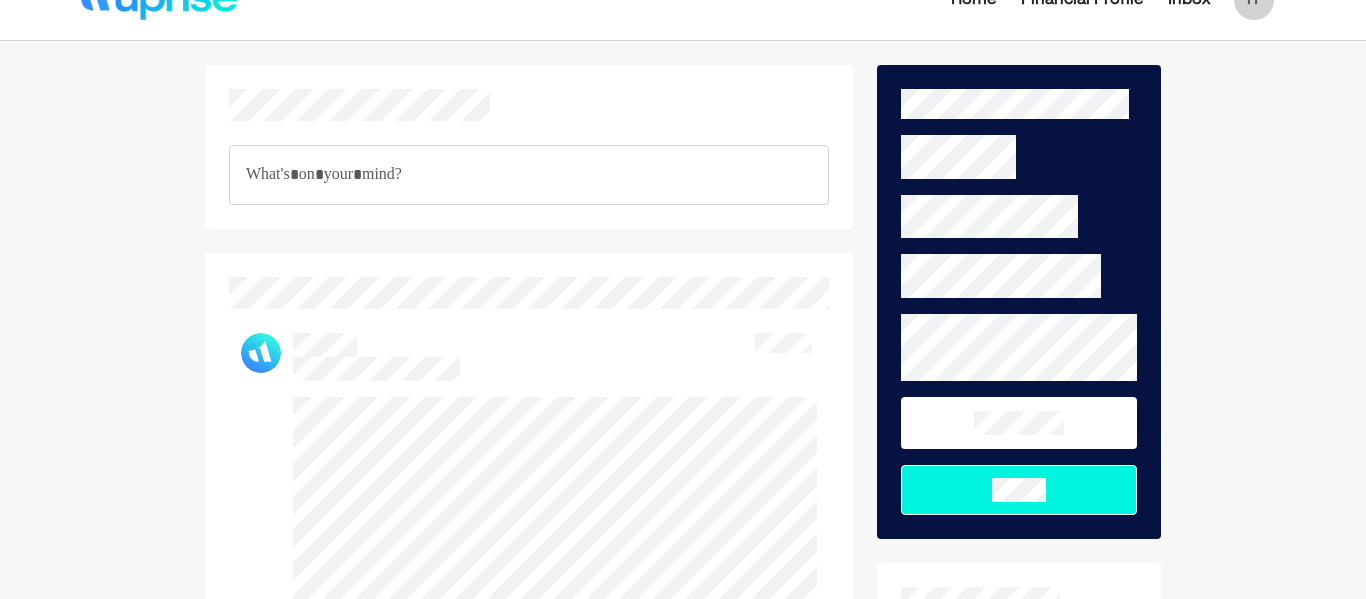 scroll, scrollTop: 0, scrollLeft: 0, axis: both 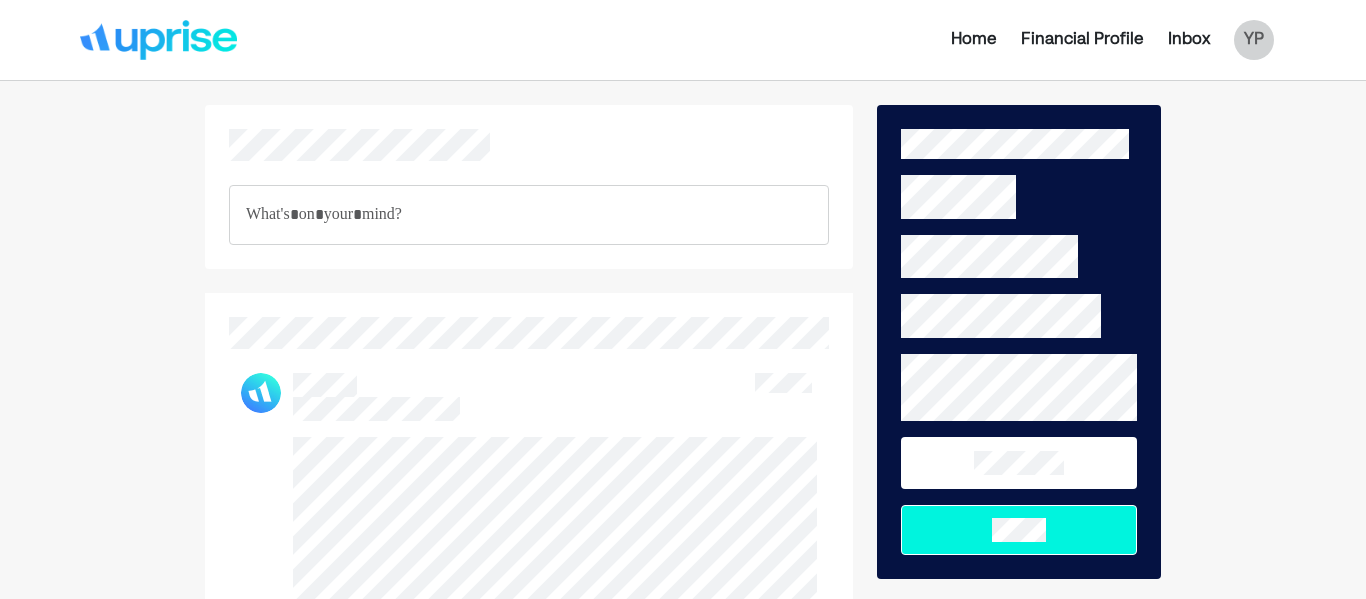 click on "Financial Profile" at bounding box center (1082, 40) 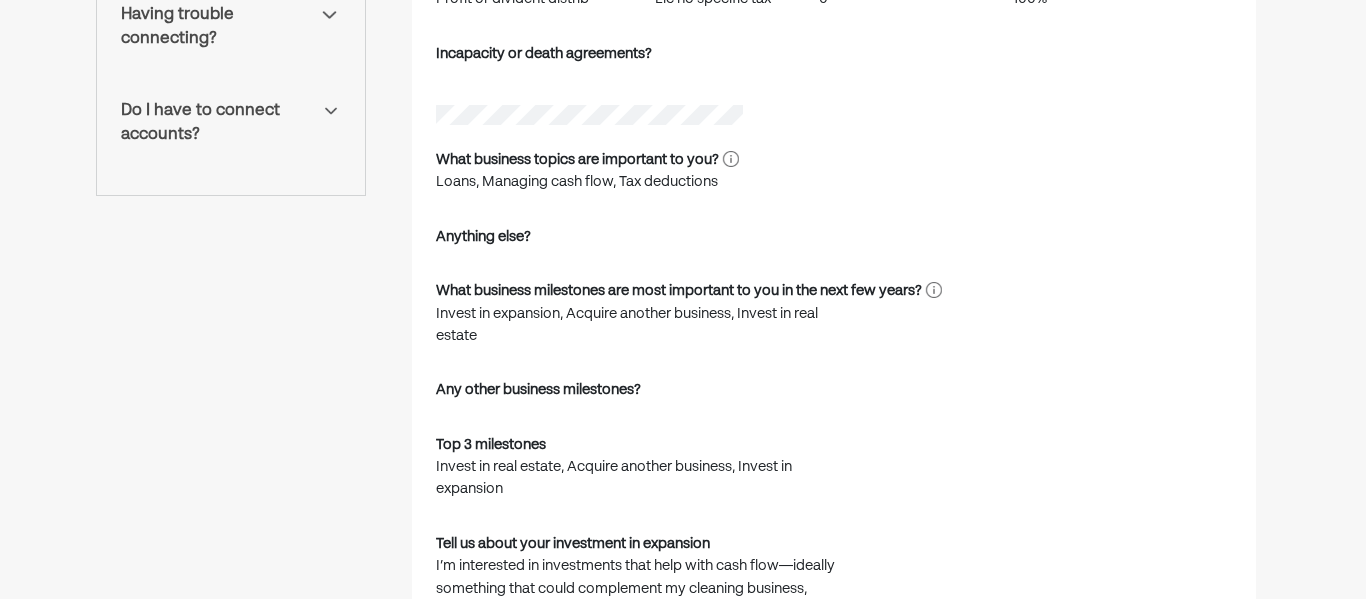 scroll, scrollTop: 1192, scrollLeft: 0, axis: vertical 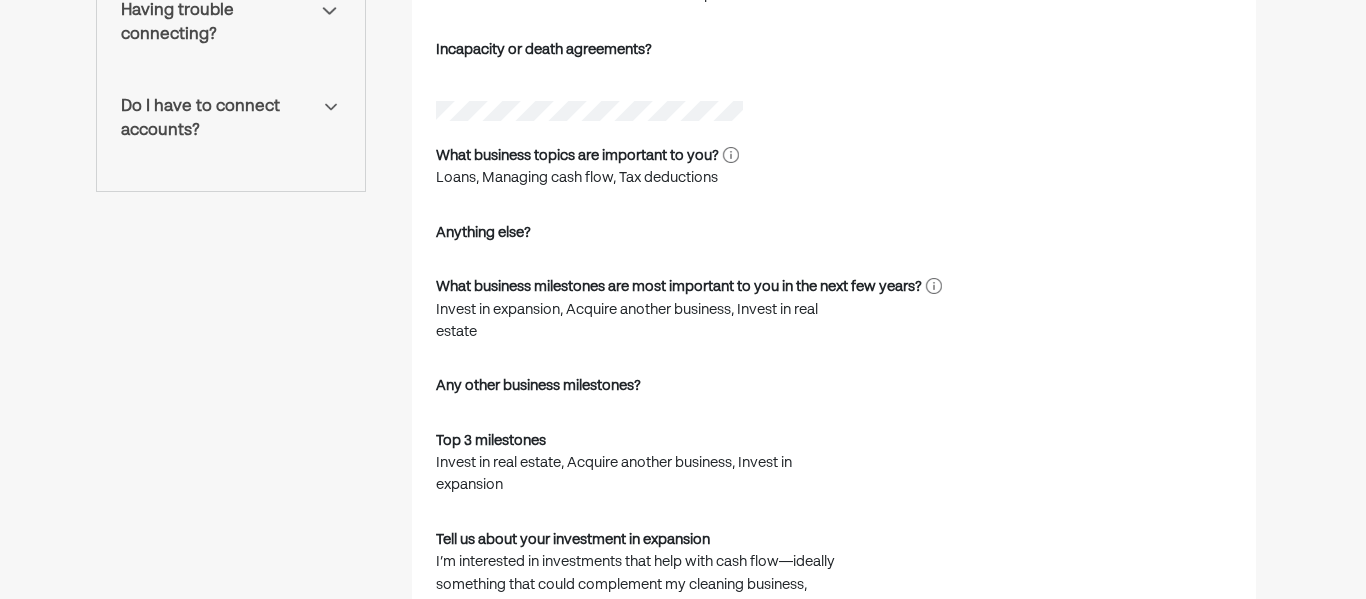 click on "Loans, Managing cash flow, Tax deductions" at bounding box center (587, 178) 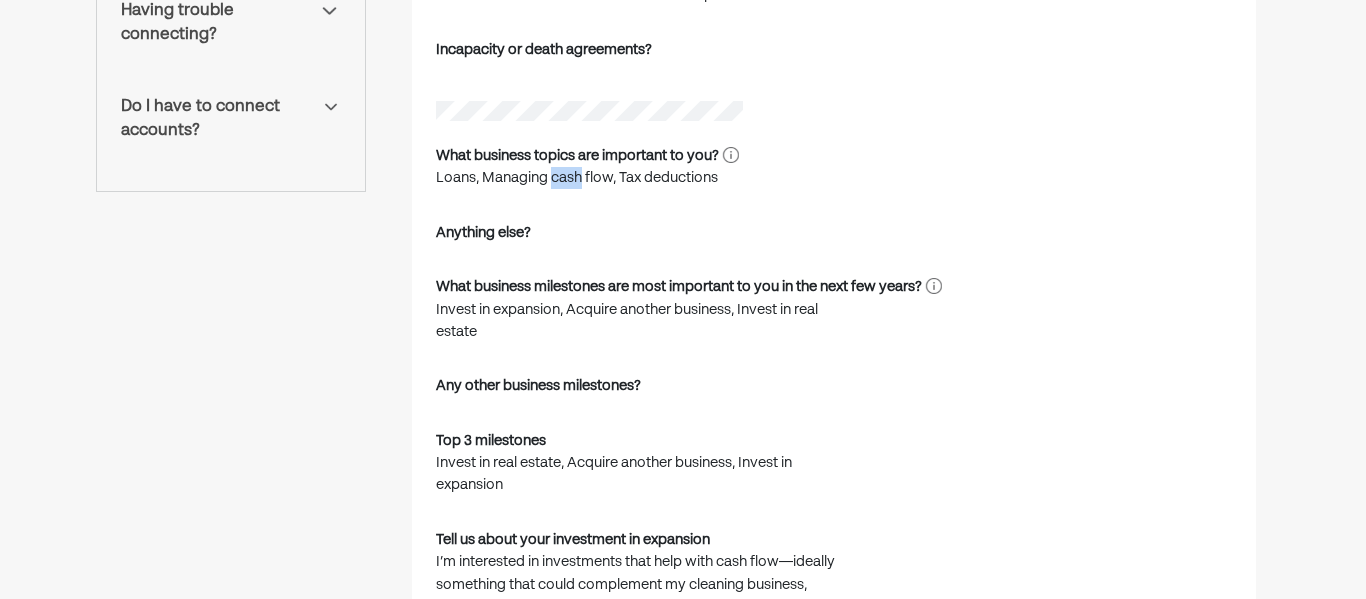 click on "Loans, Managing cash flow, Tax deductions" at bounding box center [587, 178] 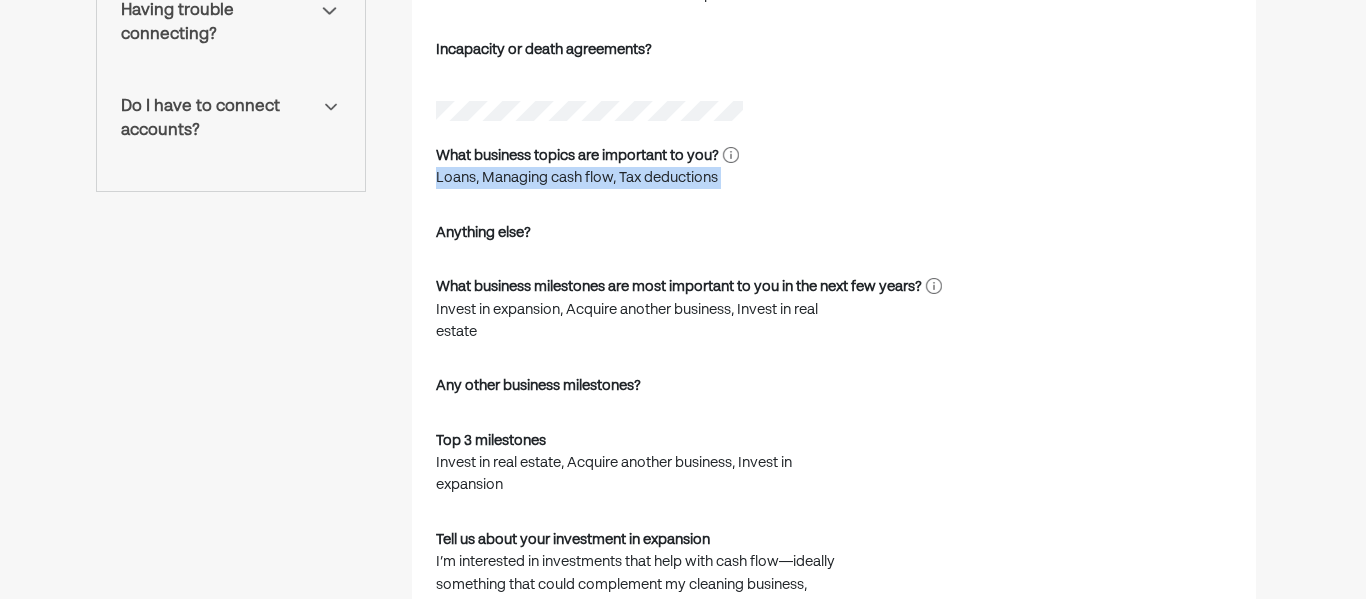 click on "How do you pay yourself? Profit or divident distrib Type of business Llc no specific tax Number of employees 0 Percentage ownership 100% Incapacity or death agreements? What business topics are important to you? Loans, Managing cash flow, Tax deductions Anything else? What business milestones are most important to you in the next few years? Invest in expansion, Acquire another business, Invest in real estate Any other business milestones? Top 3 milestones Invest in real estate, Acquire another business, Invest in expansion Tell us about your investment in expansion I’m interested in investments that help with cash flow—ideally something that could complement my cleaning business, where both could potentially support each other. Tell us about your future real estate investment Real estate is something I’ve thought about as a possible route for expansion, but I’m still exploring how it might fit into my overall goals. Tell us about your future business acquisition Last year's business tax return" at bounding box center (834, 454) 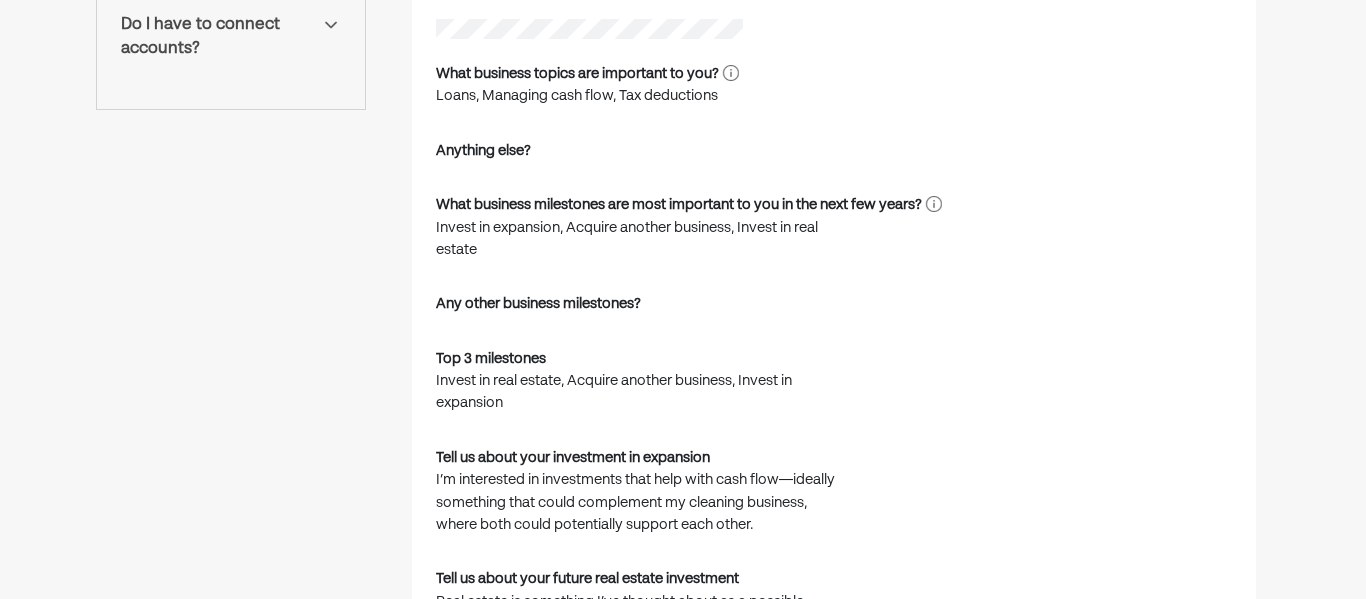 scroll, scrollTop: 1276, scrollLeft: 0, axis: vertical 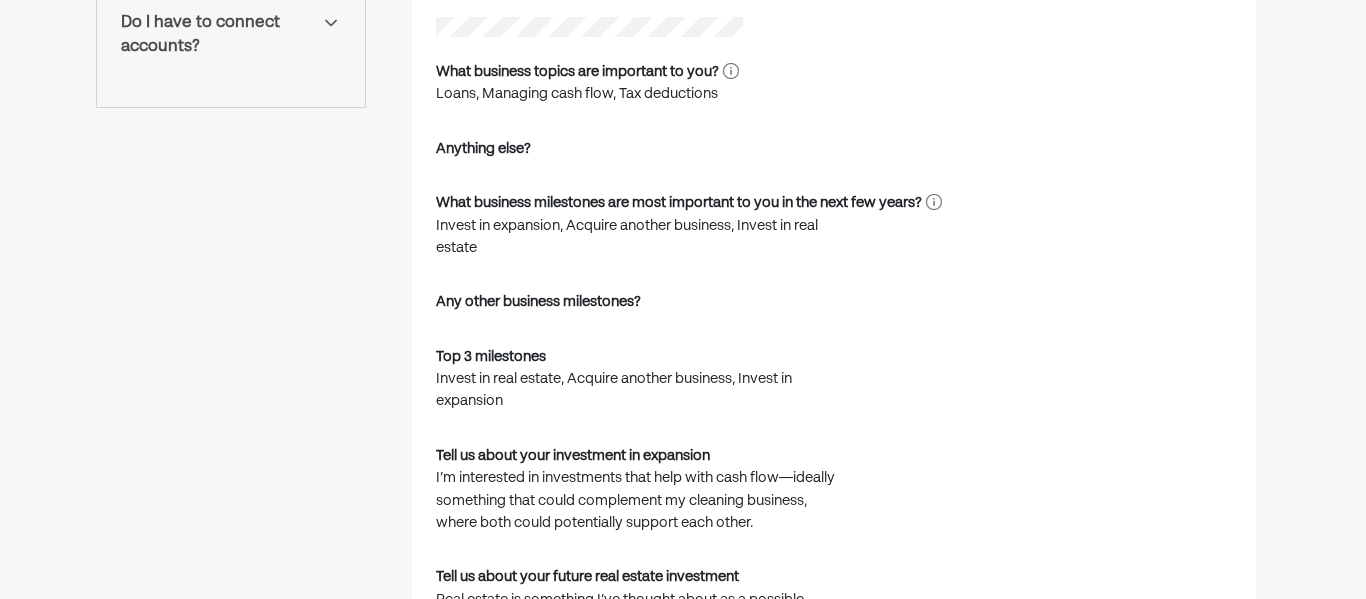 click on "Invest in expansion, Acquire another business, Invest in real estate" at bounding box center (636, 237) 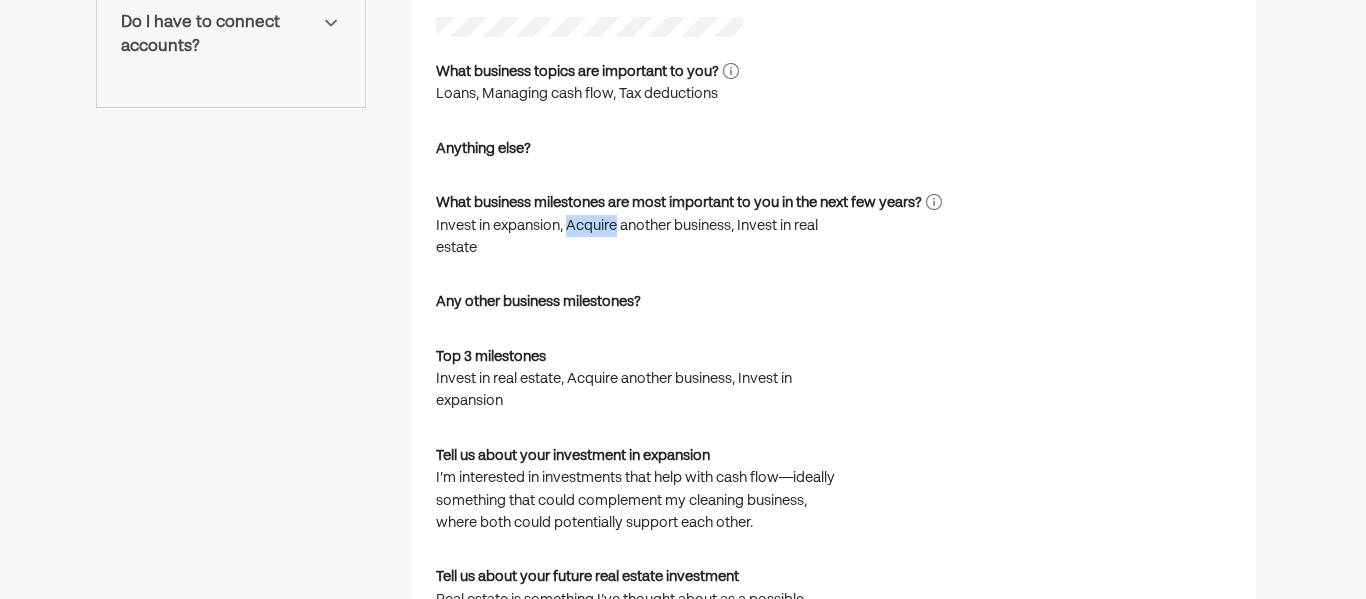 click on "Invest in expansion, Acquire another business, Invest in real estate" at bounding box center [636, 237] 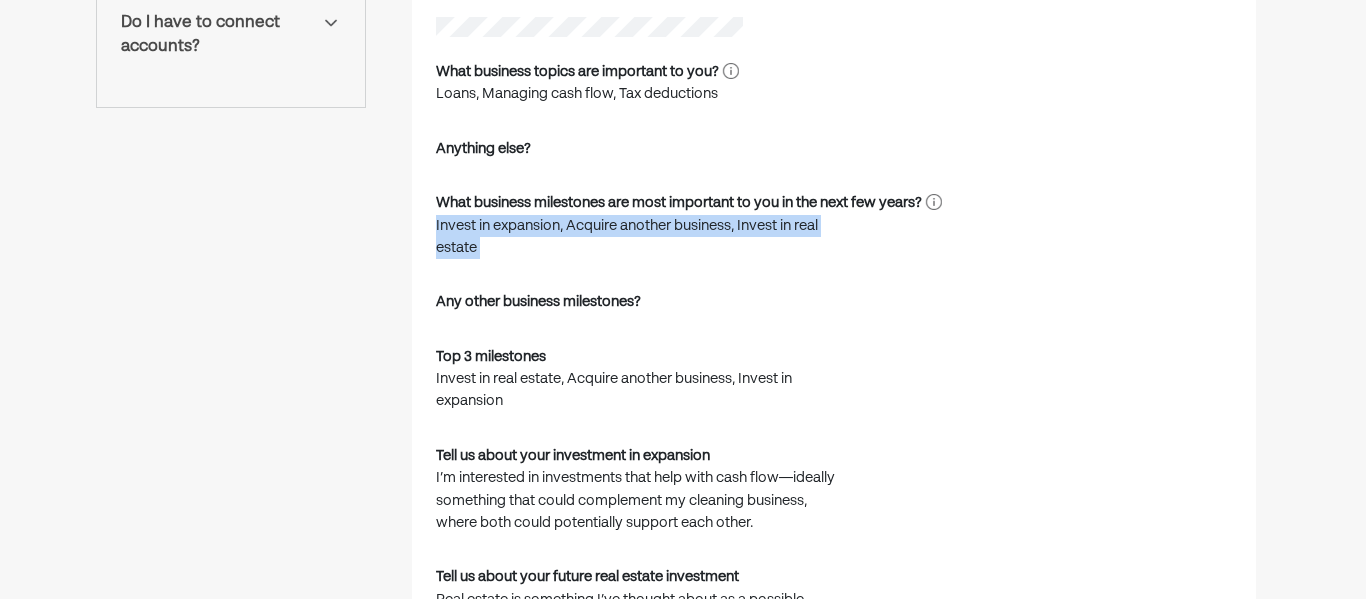 click on "Invest in expansion, Acquire another business, Invest in real estate" at bounding box center (636, 237) 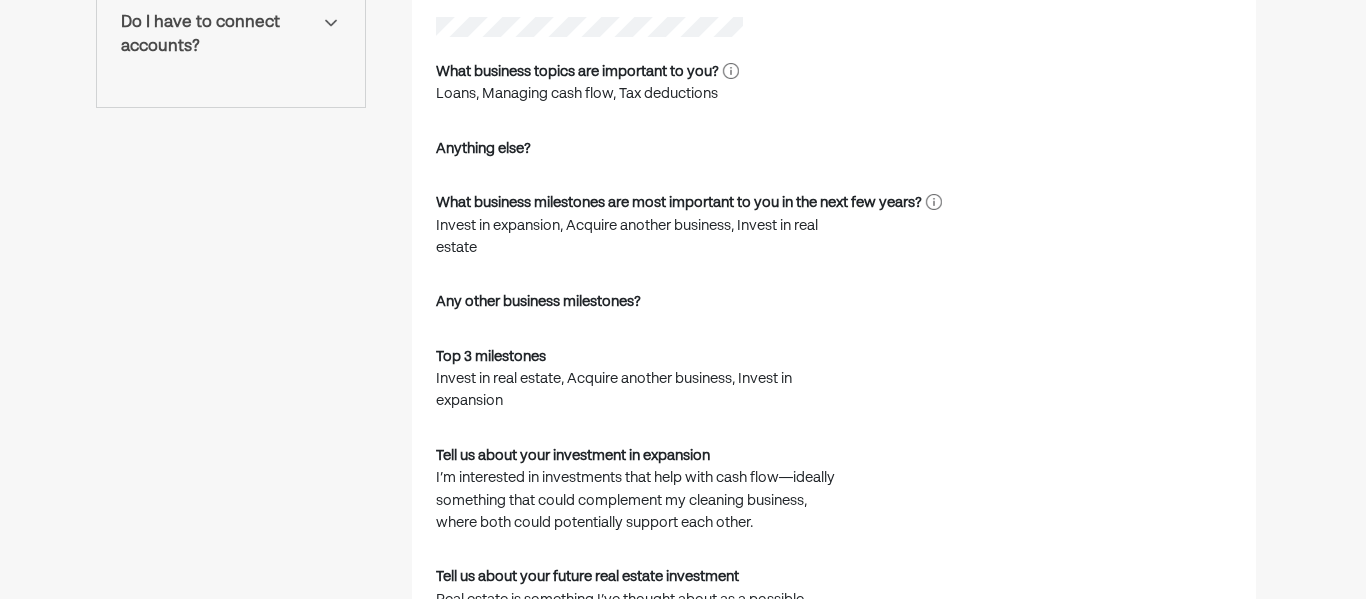 click on "Invest in expansion, Acquire another business, Invest in real estate" at bounding box center (636, 237) 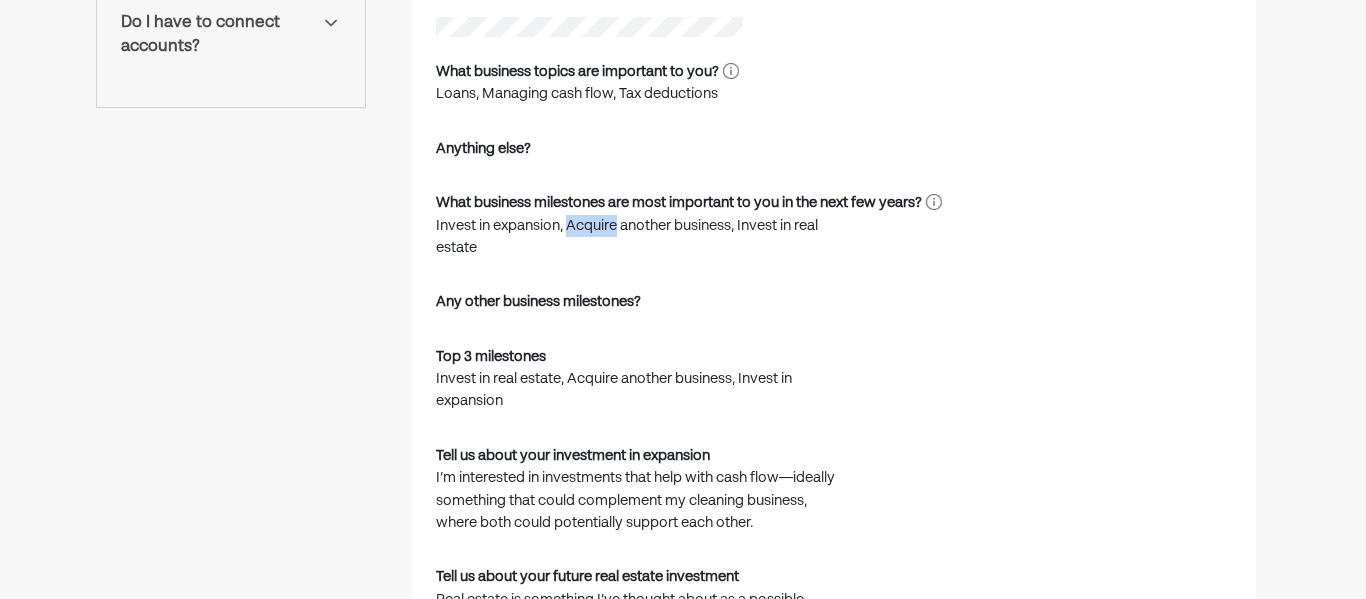 click on "Invest in expansion, Acquire another business, Invest in real estate" at bounding box center (636, 237) 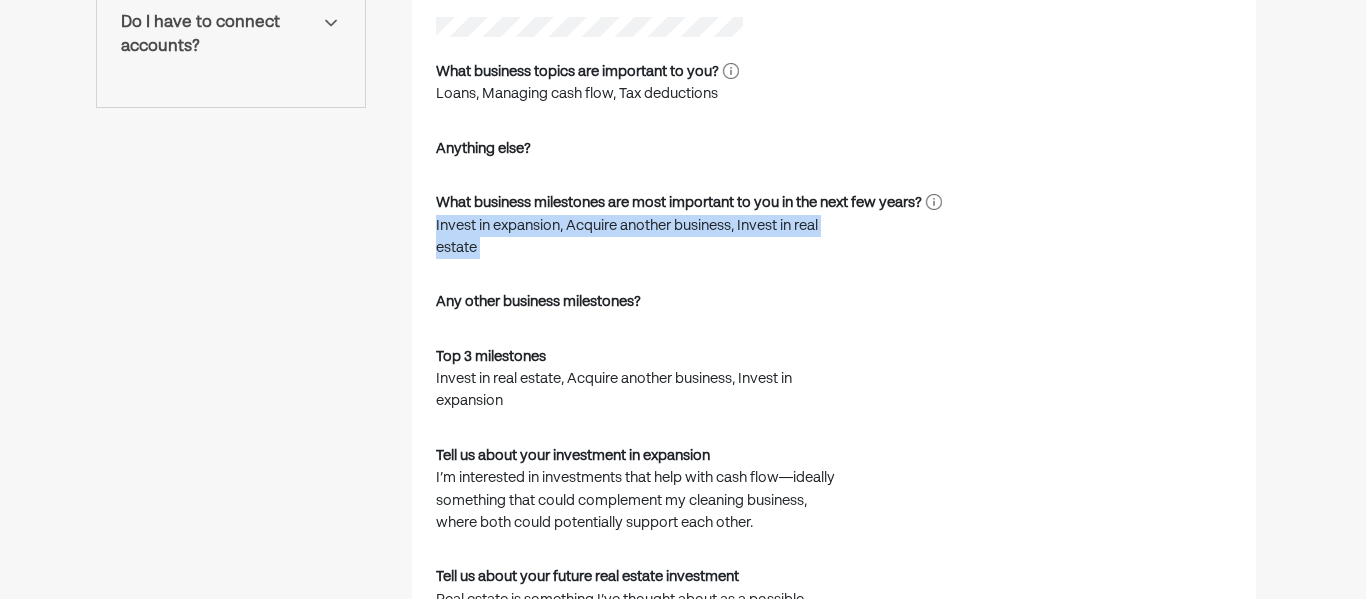 click on "What business milestones are most important to you in the next few years? Invest in expansion, Acquire another business, Invest in real estate" at bounding box center (689, 229) 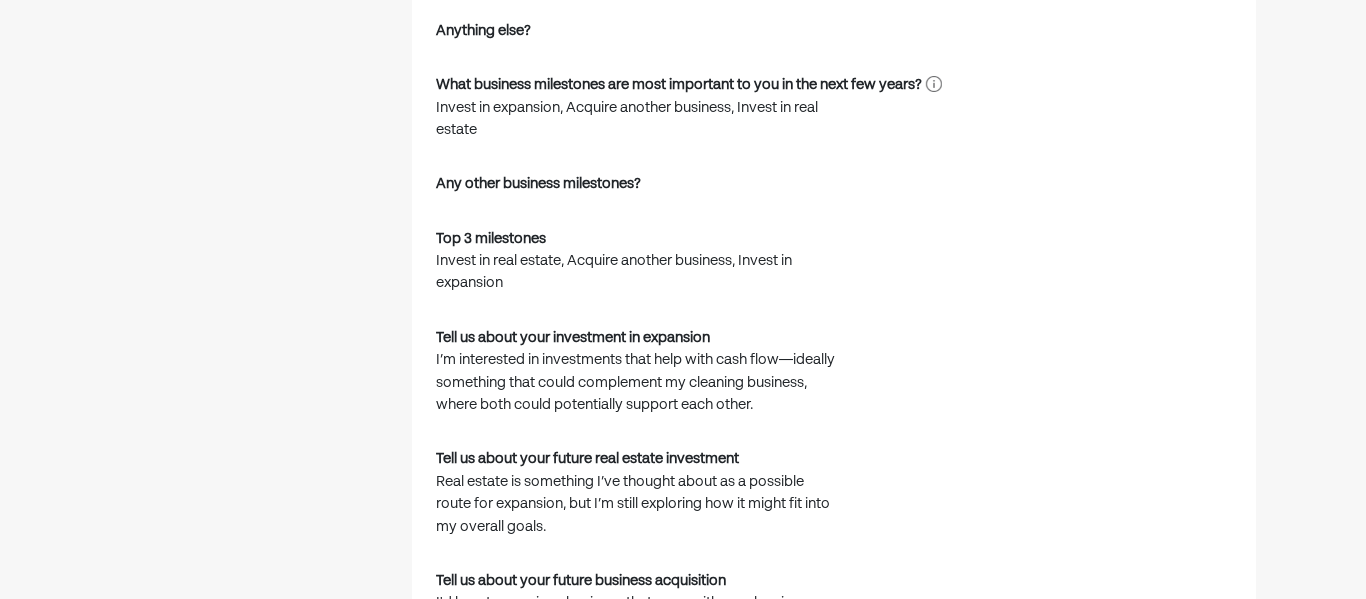 scroll, scrollTop: 1399, scrollLeft: 0, axis: vertical 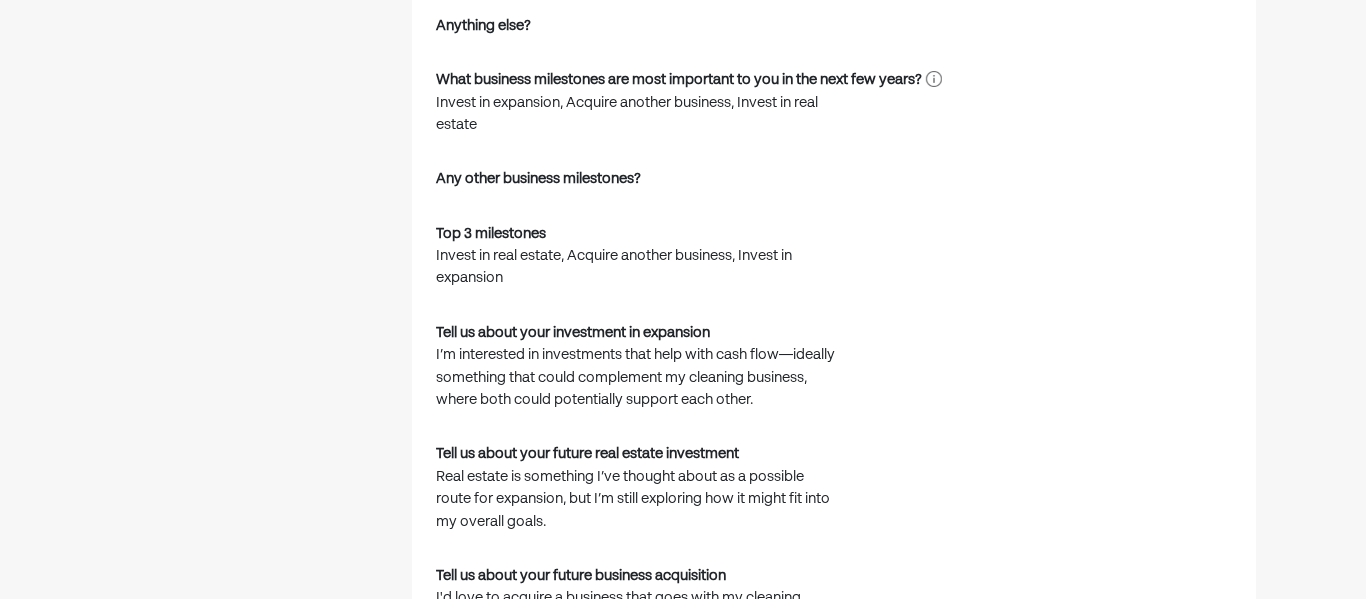 click on "Invest in real estate, Acquire another business, Invest in expansion" at bounding box center [636, 267] 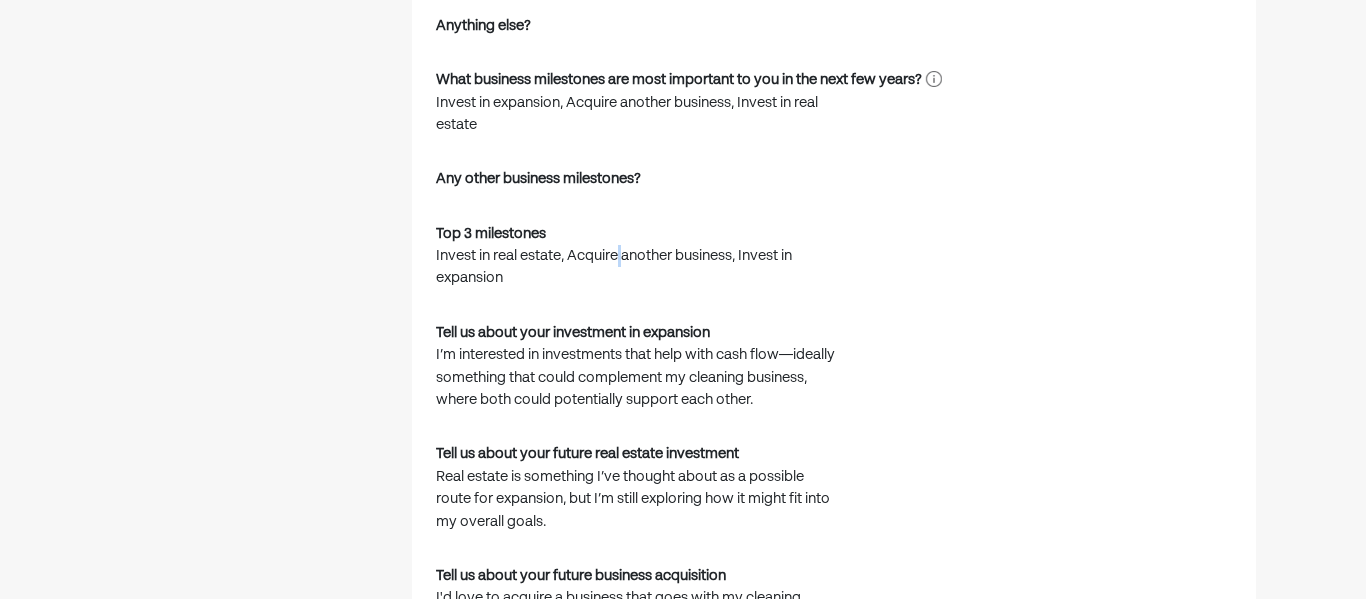 click on "Invest in real estate, Acquire another business, Invest in expansion" at bounding box center [636, 267] 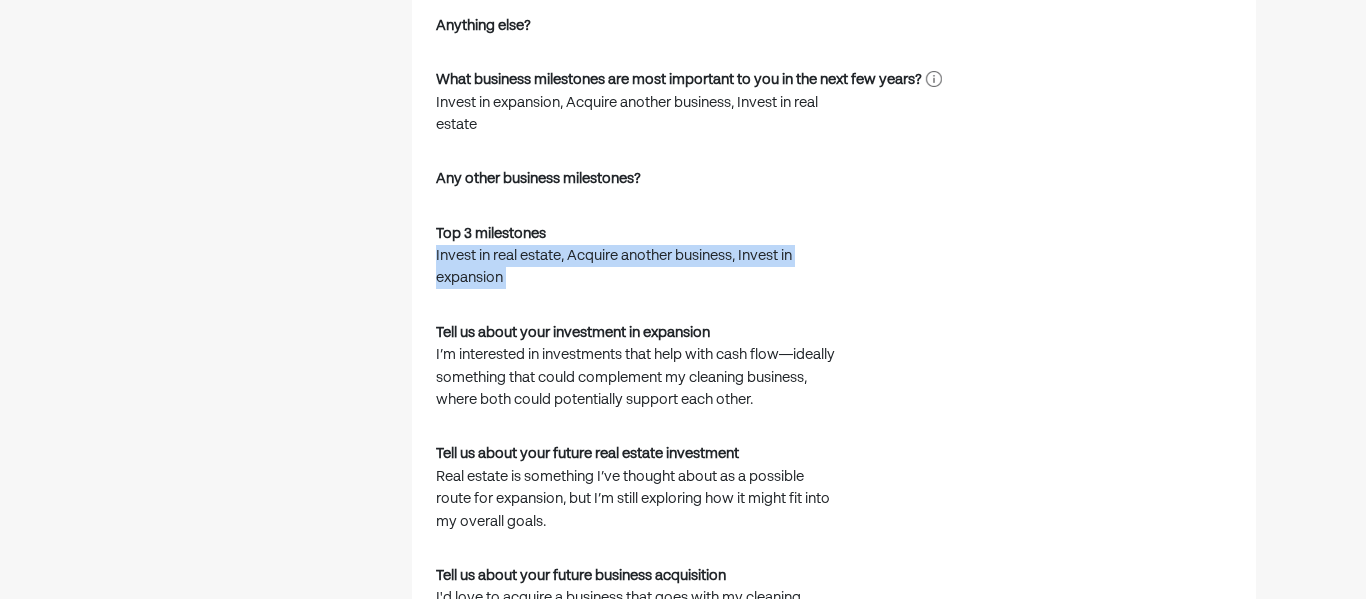 click on "Invest in real estate, Acquire another business, Invest in expansion" at bounding box center [636, 267] 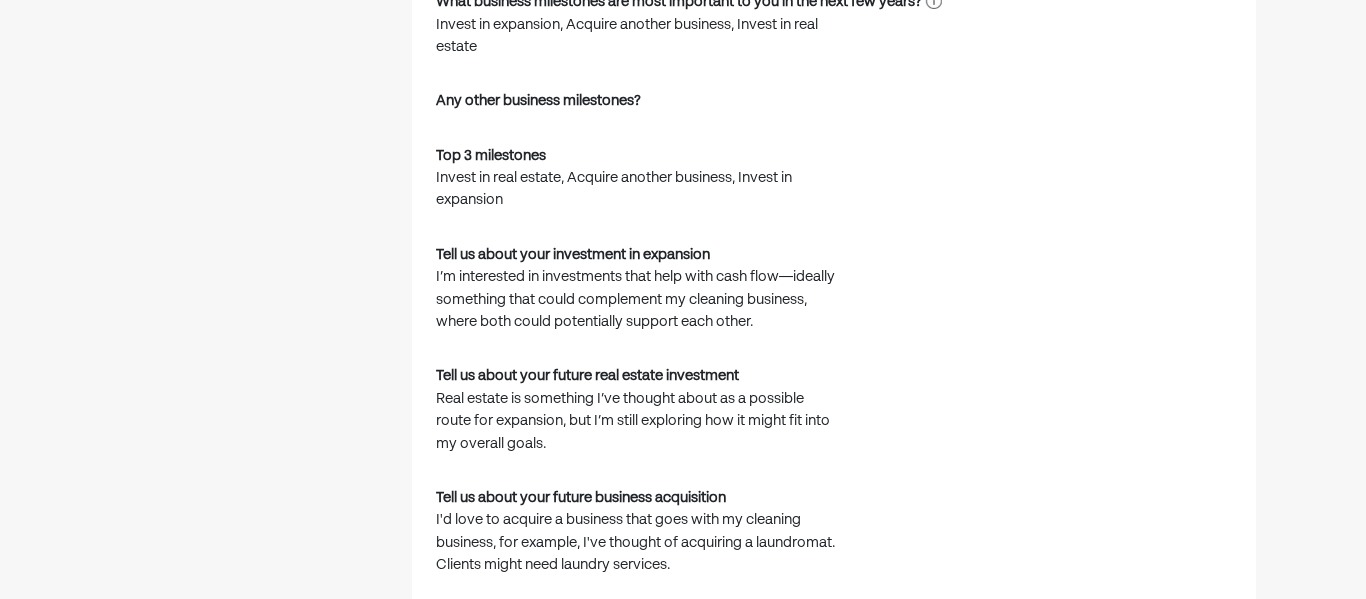 scroll, scrollTop: 1481, scrollLeft: 0, axis: vertical 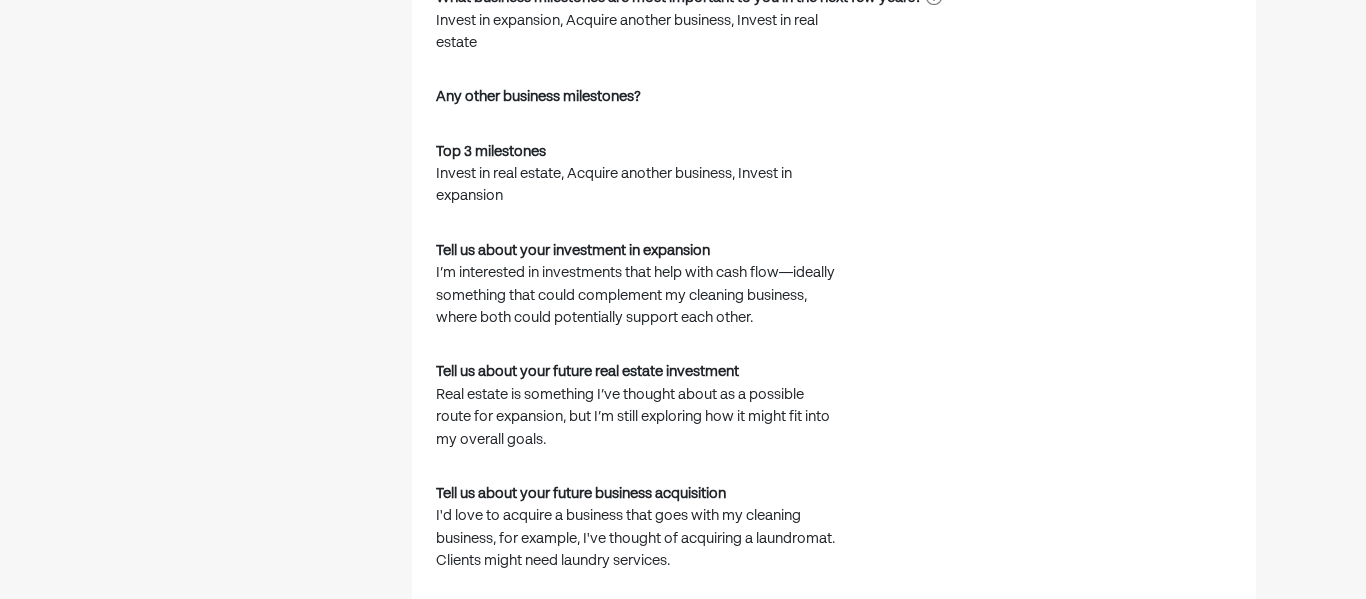 click on "I’m interested in investments that help with cash flow—ideally something that could complement my cleaning business, where both could potentially support each other." at bounding box center [636, 295] 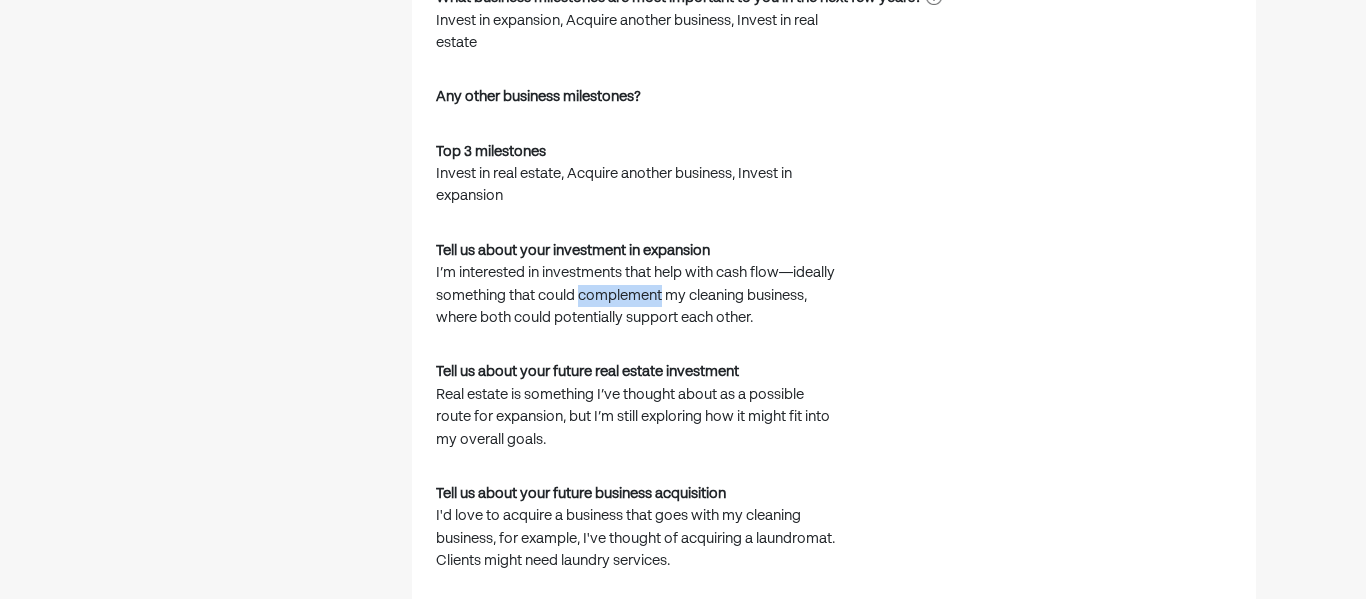 click on "I’m interested in investments that help with cash flow—ideally something that could complement my cleaning business, where both could potentially support each other." at bounding box center [636, 295] 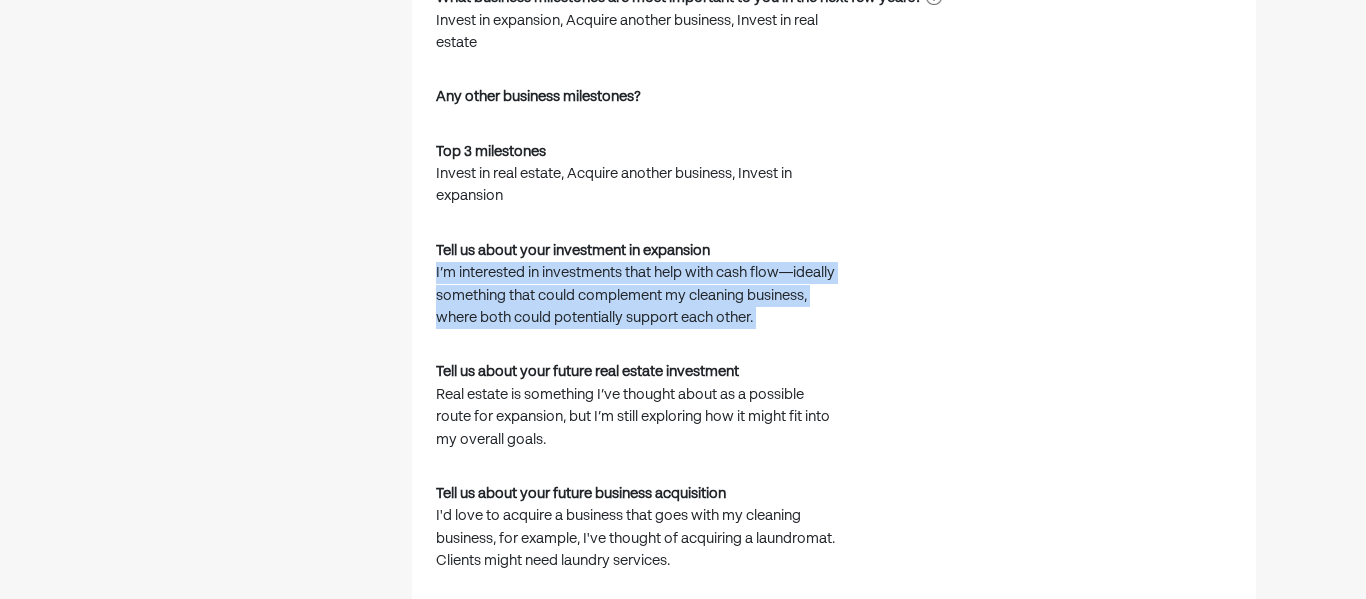 click on "I’m interested in investments that help with cash flow—ideally something that could complement my cleaning business, where both could potentially support each other." at bounding box center [636, 295] 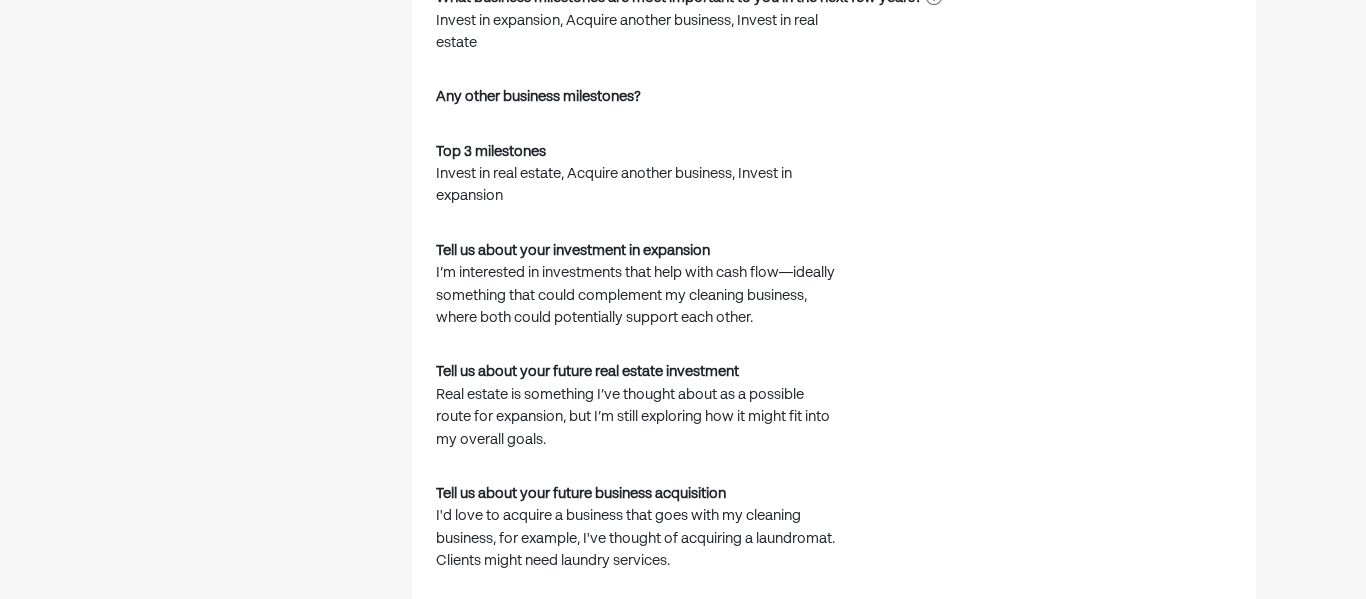 click on "I’m interested in investments that help with cash flow—ideally something that could complement my cleaning business, where both could potentially support each other." at bounding box center (636, 295) 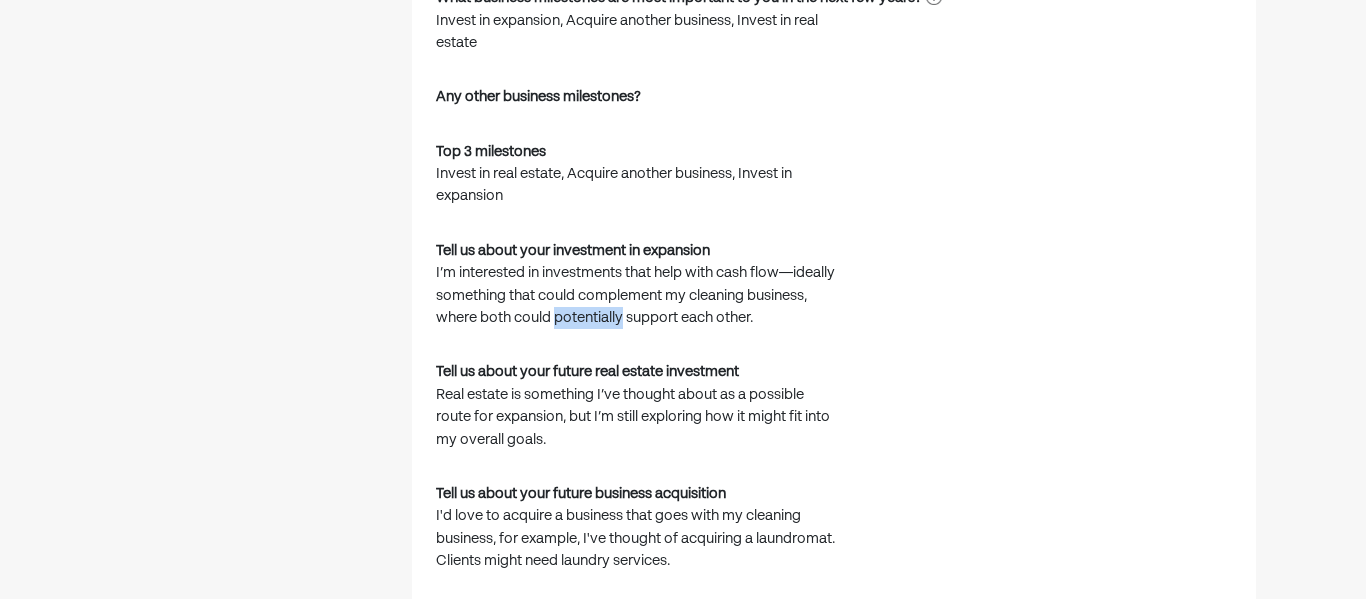 click on "I’m interested in investments that help with cash flow—ideally something that could complement my cleaning business, where both could potentially support each other." at bounding box center [636, 295] 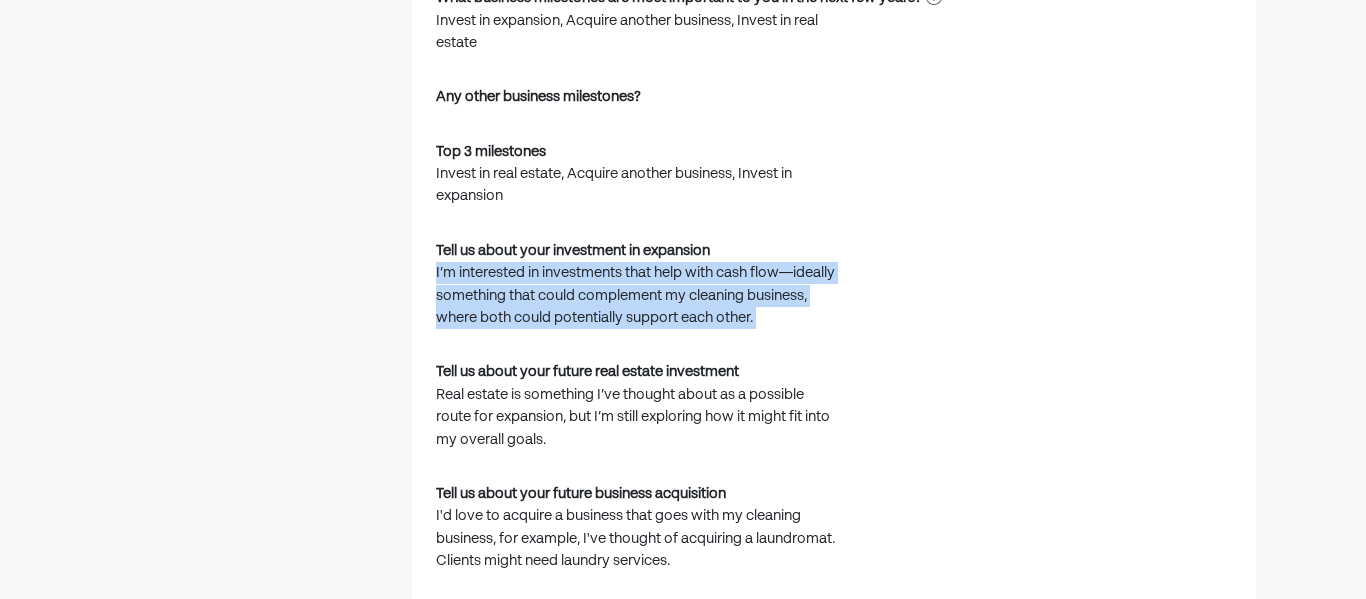 click on "How do you pay yourself? Profit or divident distrib Type of business Llc no specific tax Number of employees 0 Percentage ownership 100% Incapacity or death agreements? What business topics are important to you? Loans, Managing cash flow, Tax deductions Anything else? What business milestones are most important to you in the next few years? Invest in expansion, Acquire another business, Invest in real estate Any other business milestones? Top 3 milestones Invest in real estate, Acquire another business, Invest in expansion Tell us about your investment in expansion I’m interested in investments that help with cash flow—ideally something that could complement my cleaning business, where both could potentially support each other. Tell us about your future real estate investment Real estate is something I’ve thought about as a possible route for expansion, but I’m still exploring how it might fit into my overall goals. Tell us about your future business acquisition Last year's business tax return" at bounding box center (834, 165) 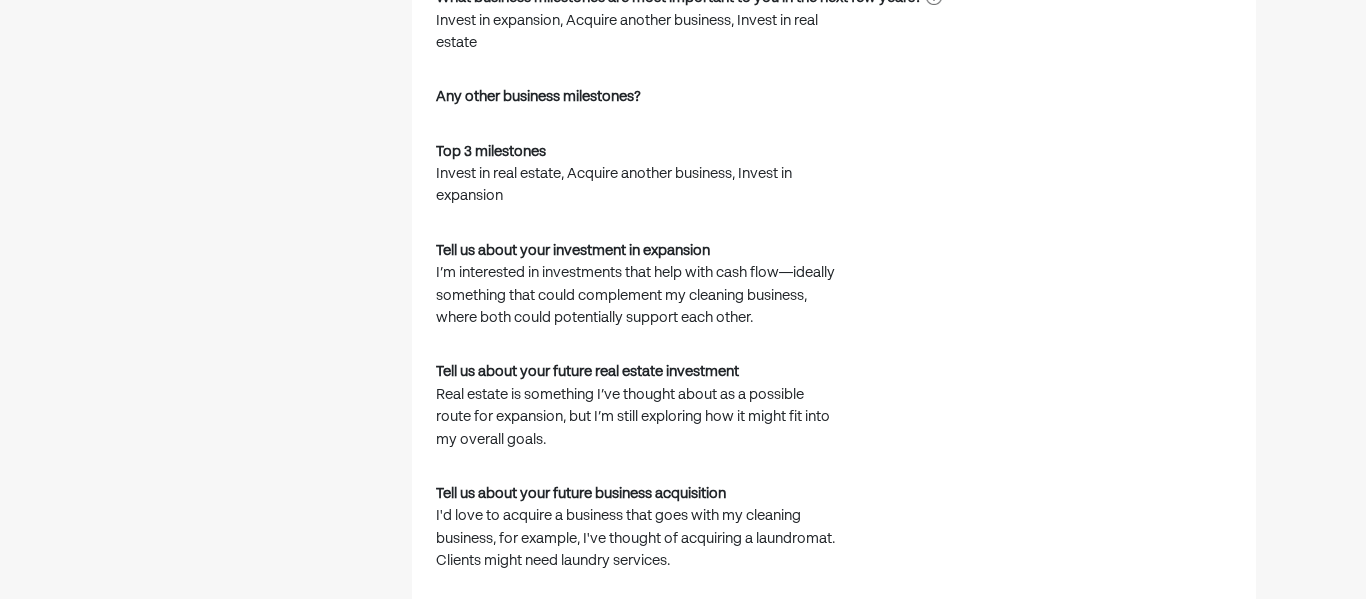click on "I’m interested in investments that help with cash flow—ideally something that could complement my cleaning business, where both could potentially support each other." at bounding box center [636, 295] 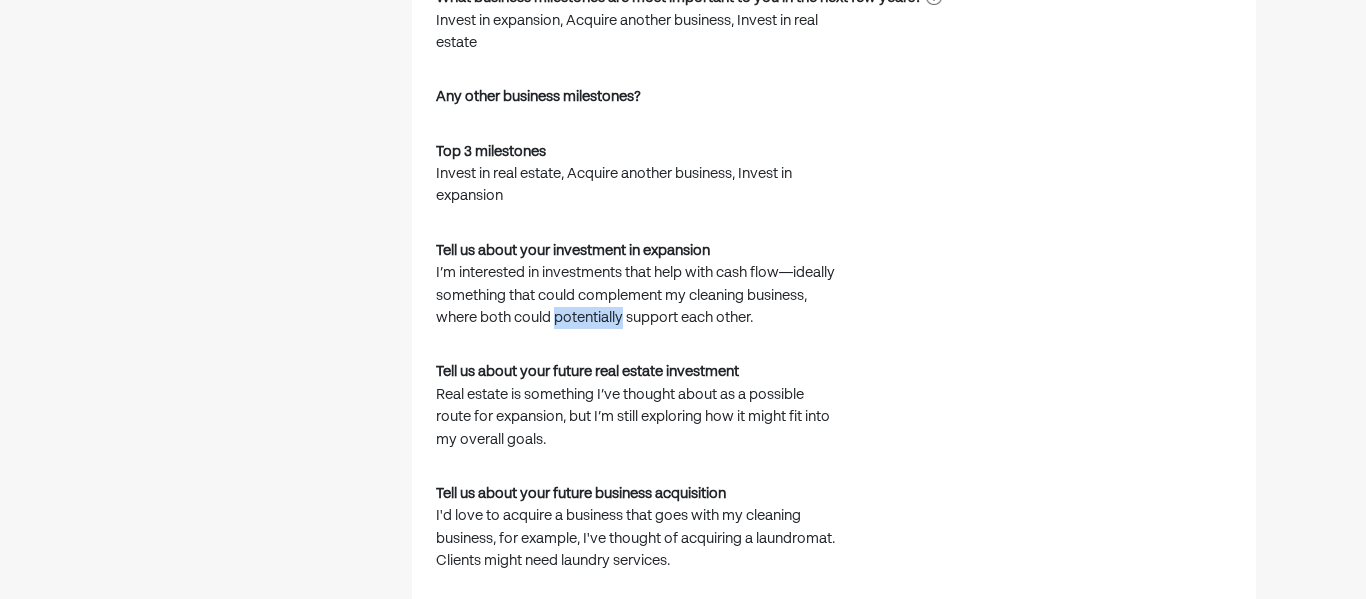click on "I’m interested in investments that help with cash flow—ideally something that could complement my cleaning business, where both could potentially support each other." at bounding box center [636, 295] 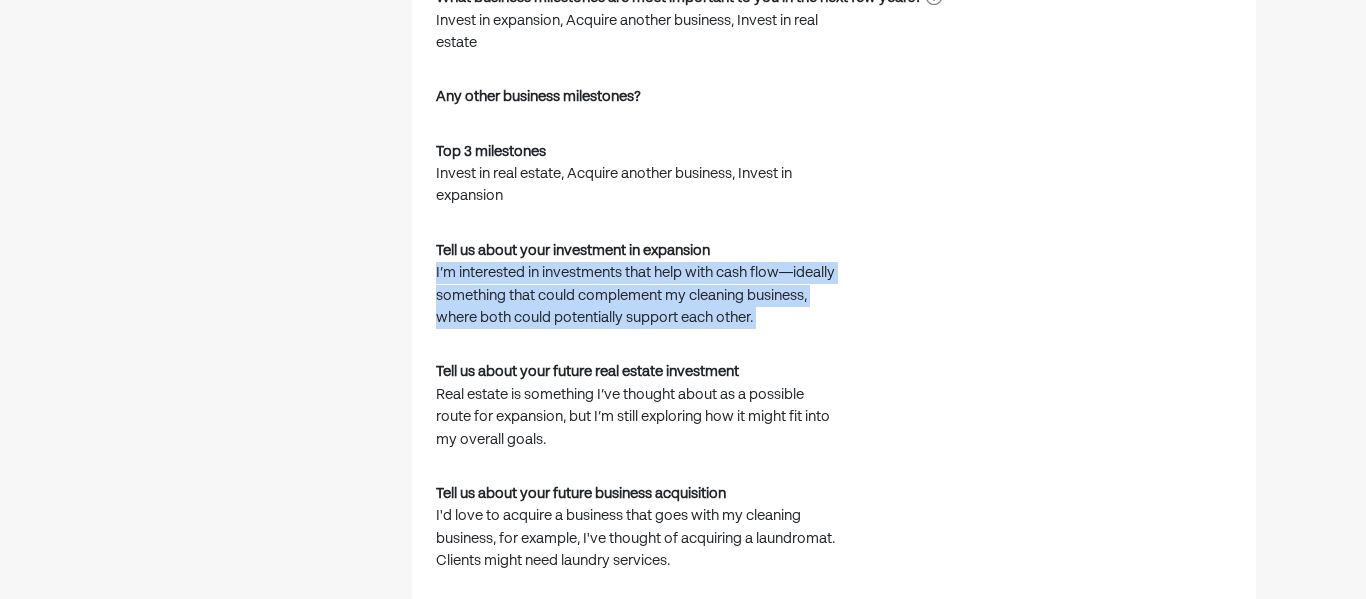 click on "How do you pay yourself? Profit or divident distrib Type of business Llc no specific tax Number of employees 0 Percentage ownership 100% Incapacity or death agreements? What business topics are important to you? Loans, Managing cash flow, Tax deductions Anything else? What business milestones are most important to you in the next few years? Invest in expansion, Acquire another business, Invest in real estate Any other business milestones? Top 3 milestones Invest in real estate, Acquire another business, Invest in expansion Tell us about your investment in expansion I’m interested in investments that help with cash flow—ideally something that could complement my cleaning business, where both could potentially support each other. Tell us about your future real estate investment Real estate is something I’ve thought about as a possible route for expansion, but I’m still exploring how it might fit into my overall goals. Tell us about your future business acquisition Last year's business tax return" at bounding box center [834, 165] 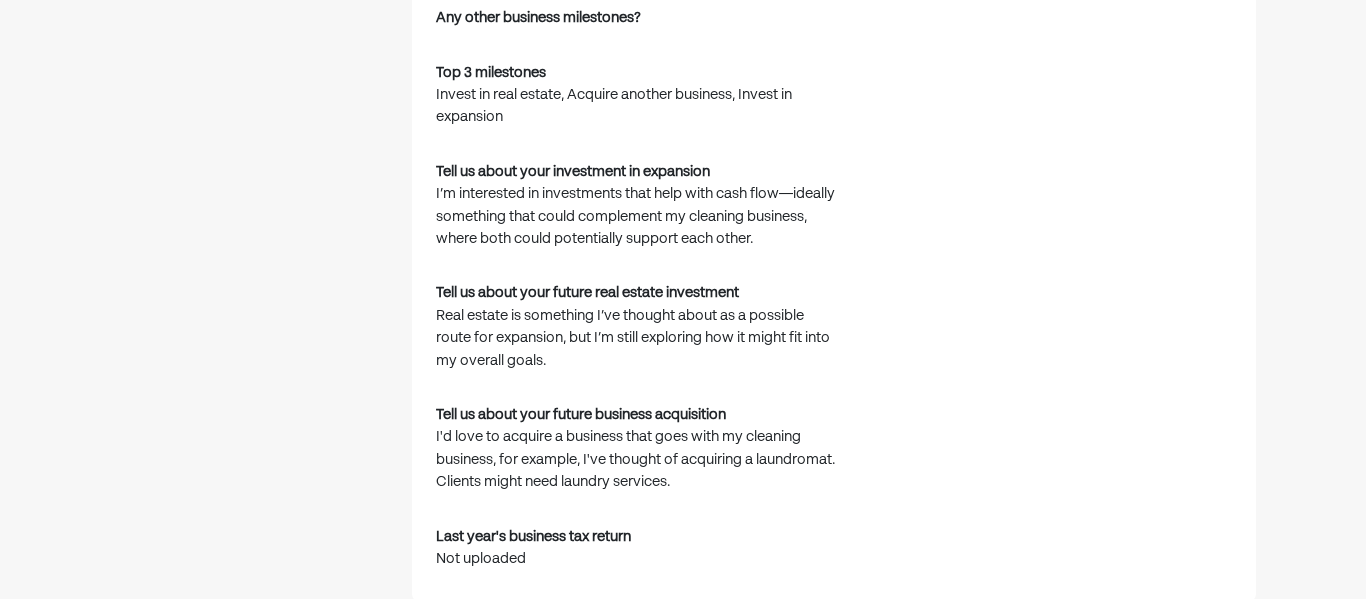 scroll, scrollTop: 1561, scrollLeft: 0, axis: vertical 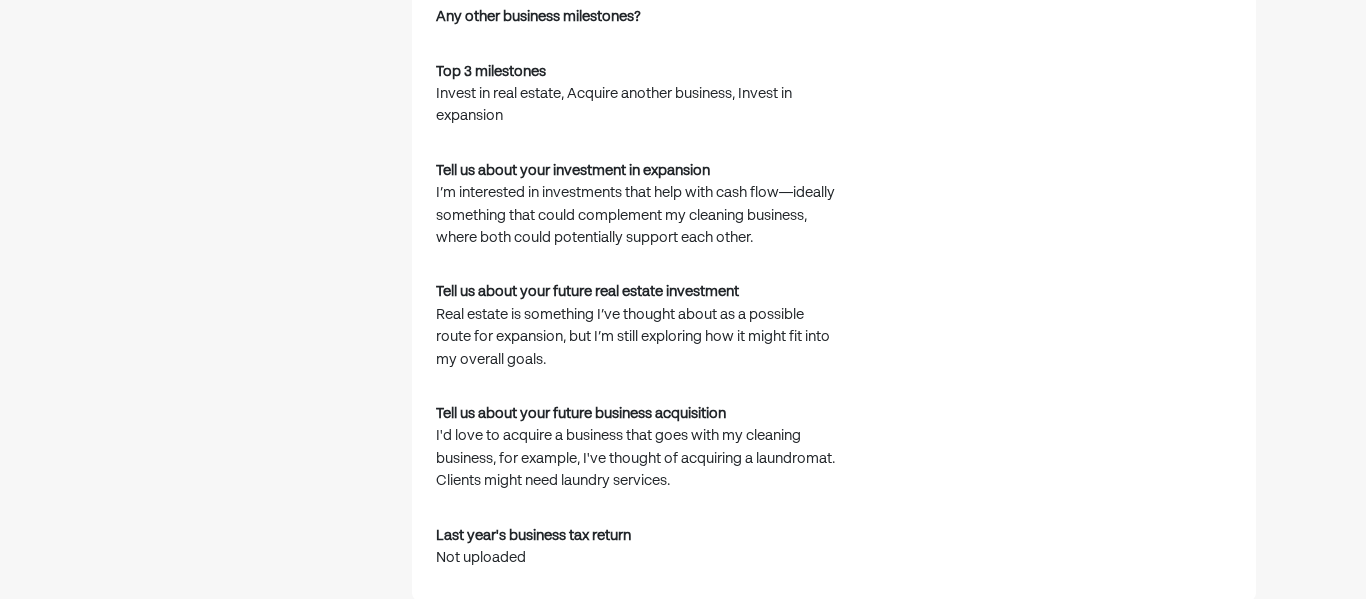 click on "Real estate is something I’ve thought about as a possible route for expansion, but I’m still exploring how it might fit into my overall goals." at bounding box center (636, 337) 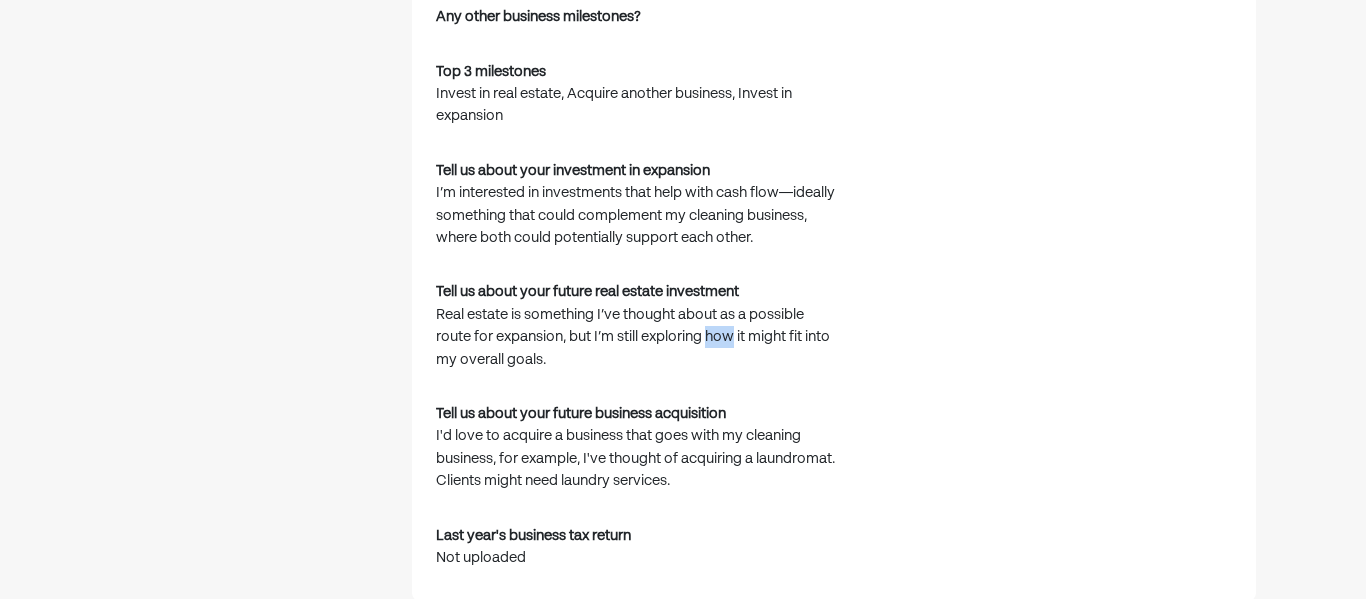 click on "Real estate is something I’ve thought about as a possible route for expansion, but I’m still exploring how it might fit into my overall goals." at bounding box center [636, 337] 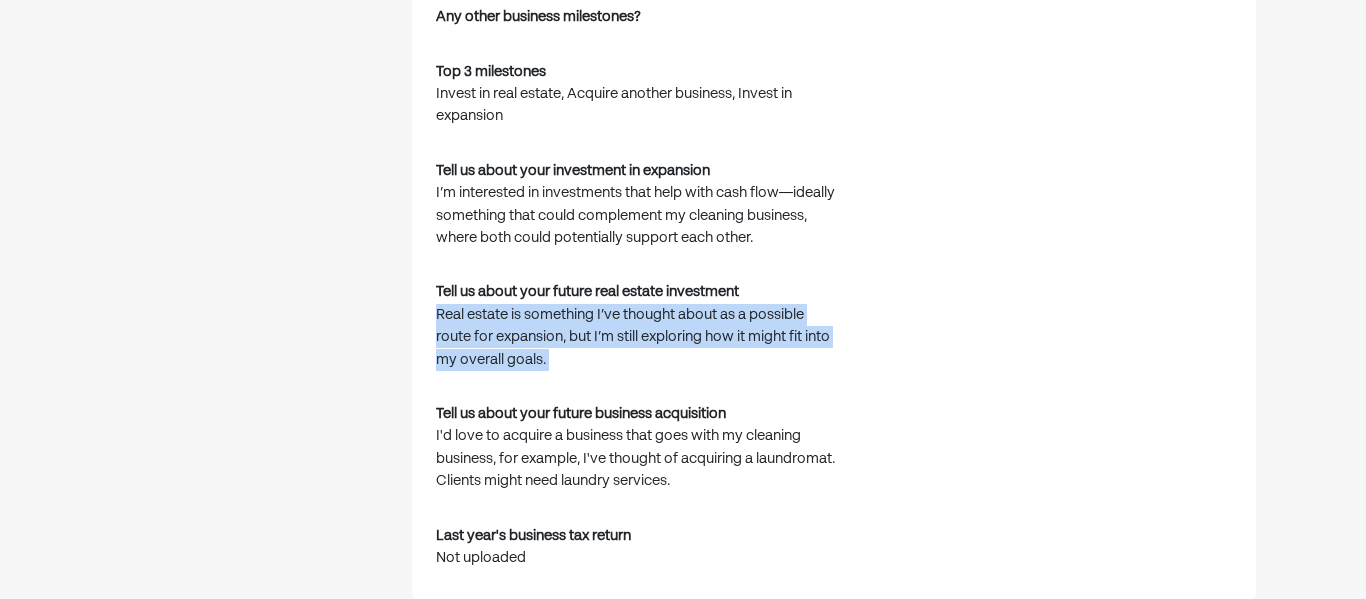 click on "Real estate is something I’ve thought about as a possible route for expansion, but I’m still exploring how it might fit into my overall goals." at bounding box center [636, 337] 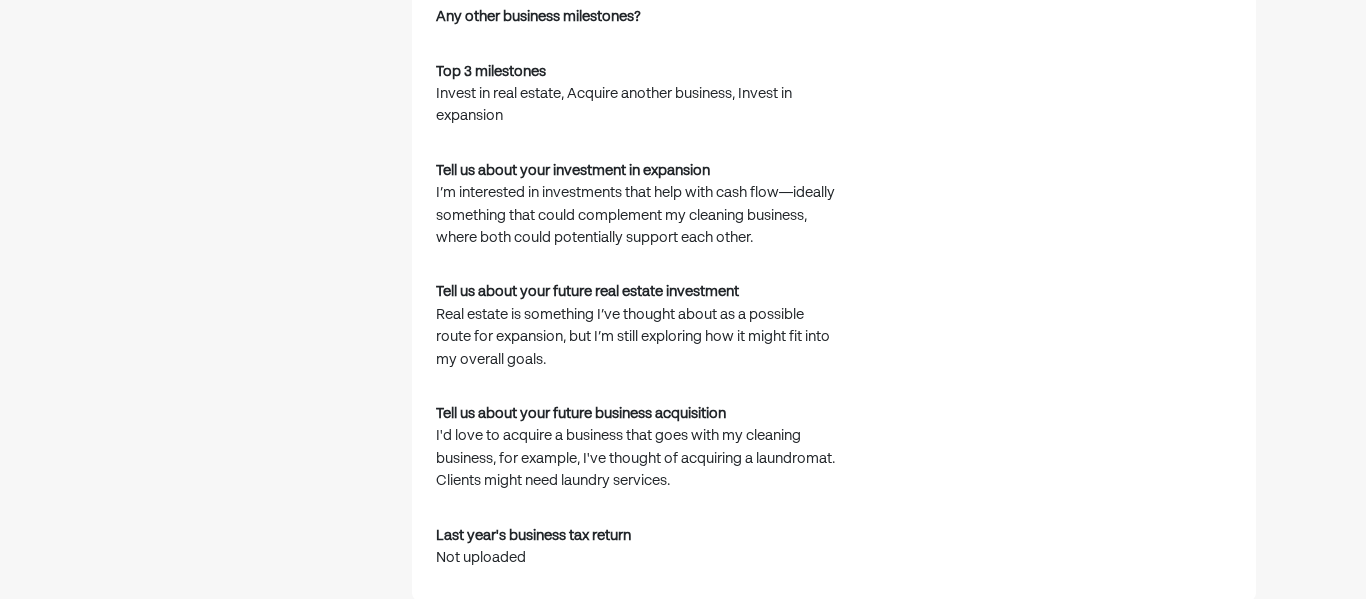 click on "Real estate is something I’ve thought about as a possible route for expansion, but I’m still exploring how it might fit into my overall goals." at bounding box center [636, 337] 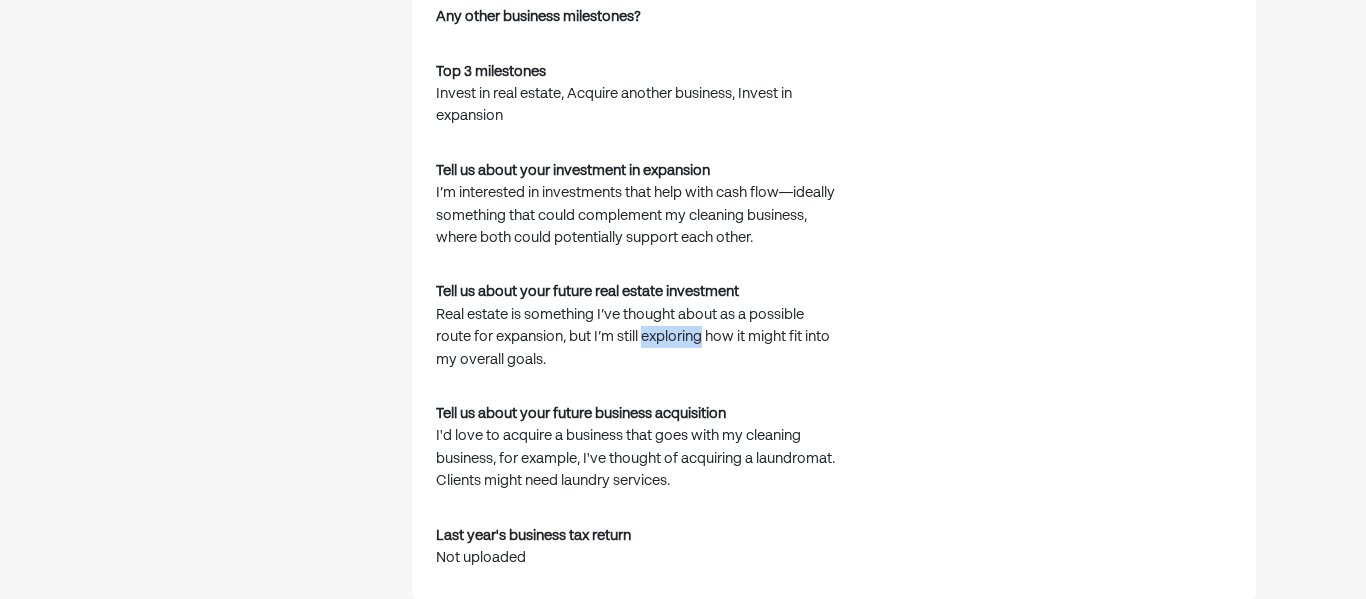 click on "Real estate is something I’ve thought about as a possible route for expansion, but I’m still exploring how it might fit into my overall goals." at bounding box center [636, 337] 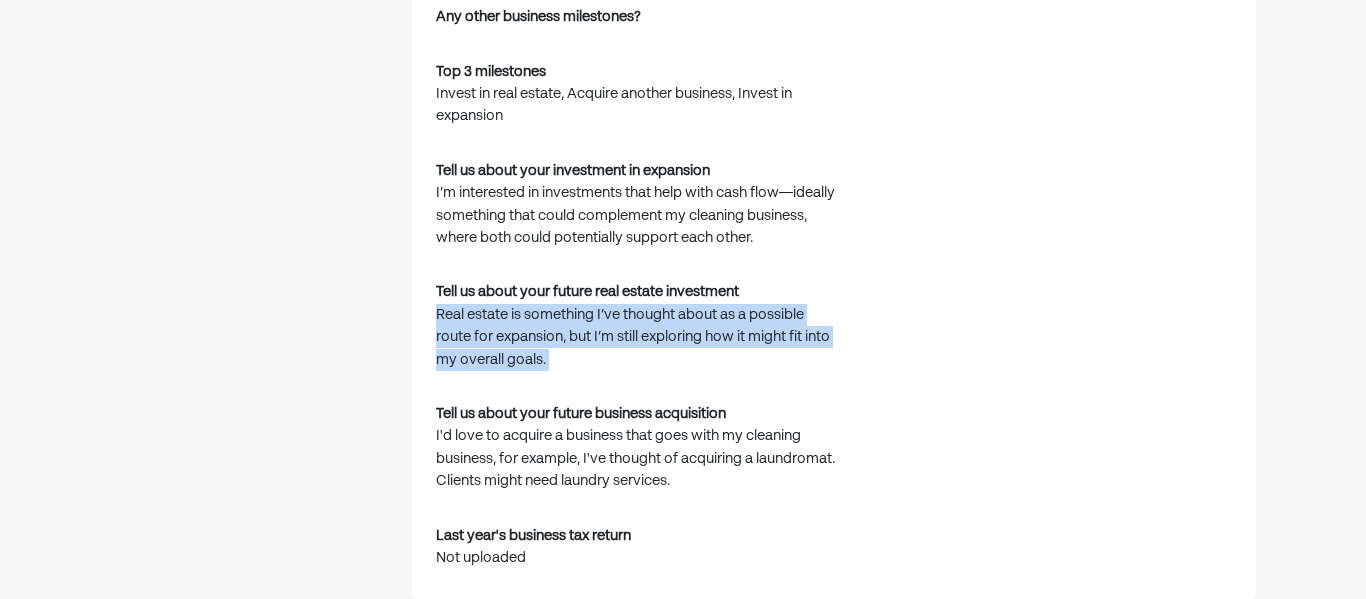 click on "Real estate is something I’ve thought about as a possible route for expansion, but I’m still exploring how it might fit into my overall goals." at bounding box center [636, 337] 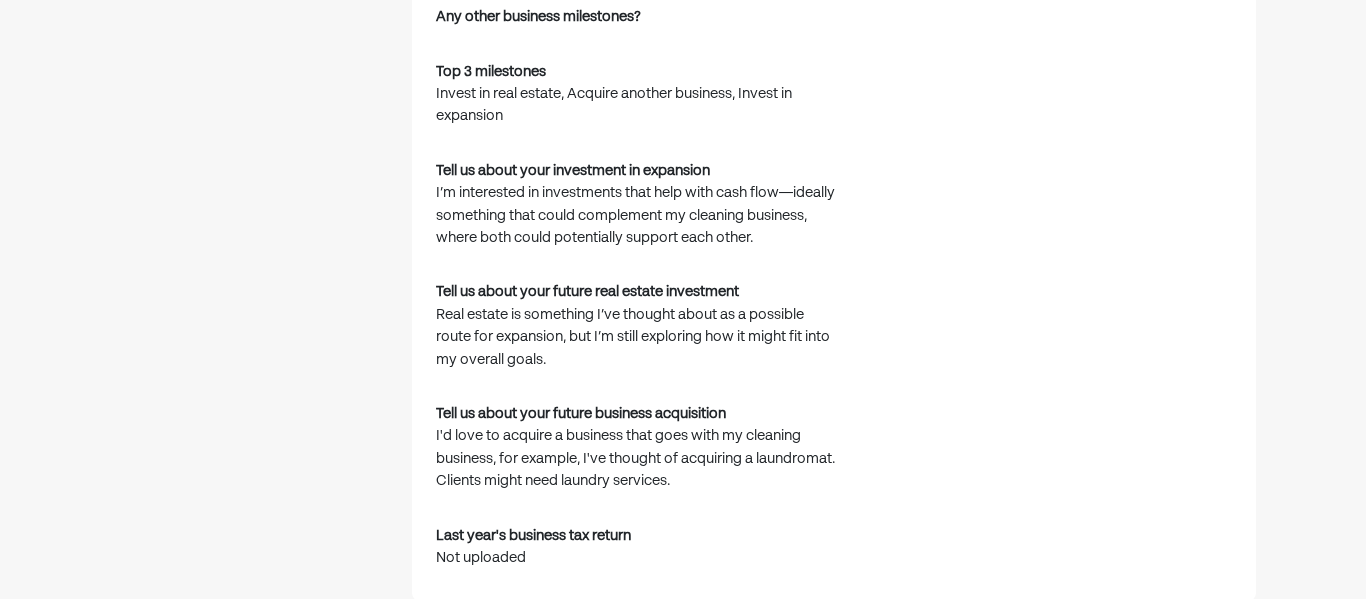 click on "Real estate is something I’ve thought about as a possible route for expansion, but I’m still exploring how it might fit into my overall goals." at bounding box center [636, 337] 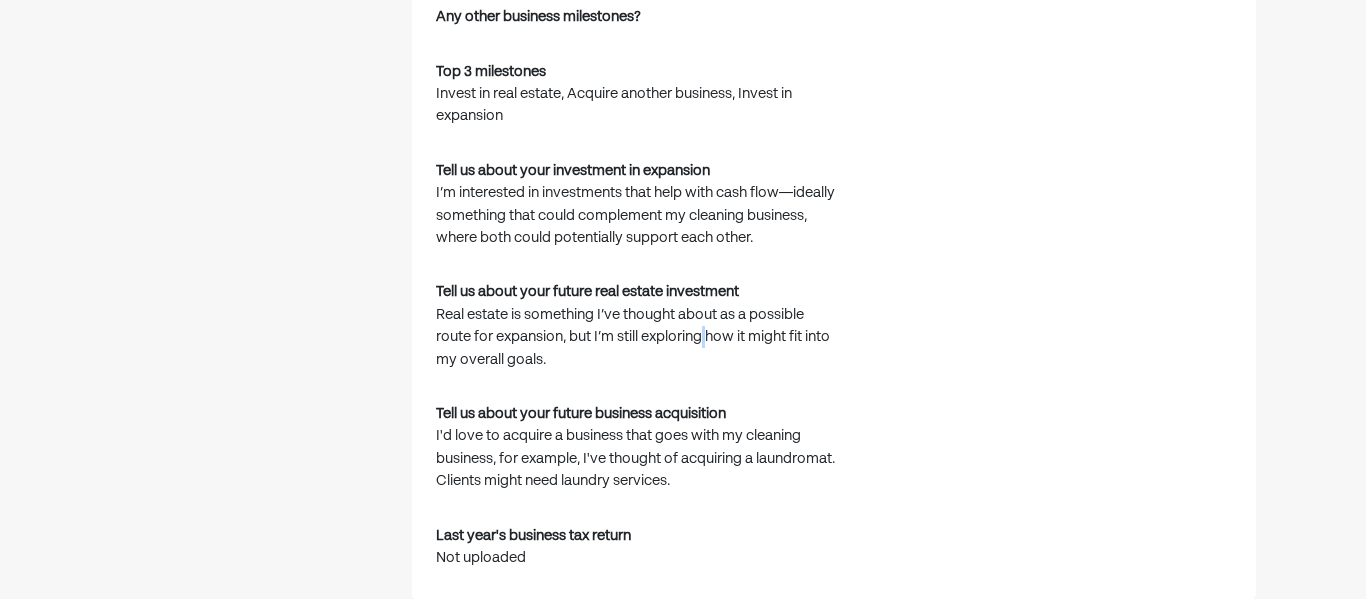 click on "Real estate is something I’ve thought about as a possible route for expansion, but I’m still exploring how it might fit into my overall goals." at bounding box center [636, 337] 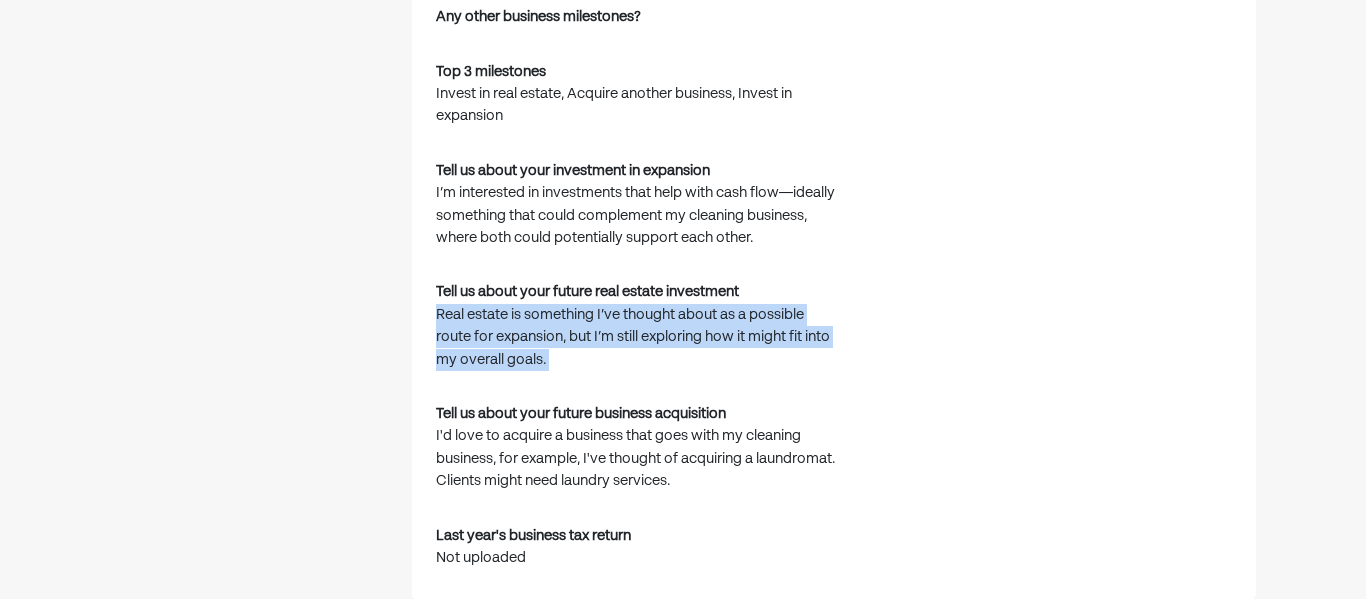 click on "Real estate is something I’ve thought about as a possible route for expansion, but I’m still exploring how it might fit into my overall goals." at bounding box center [636, 337] 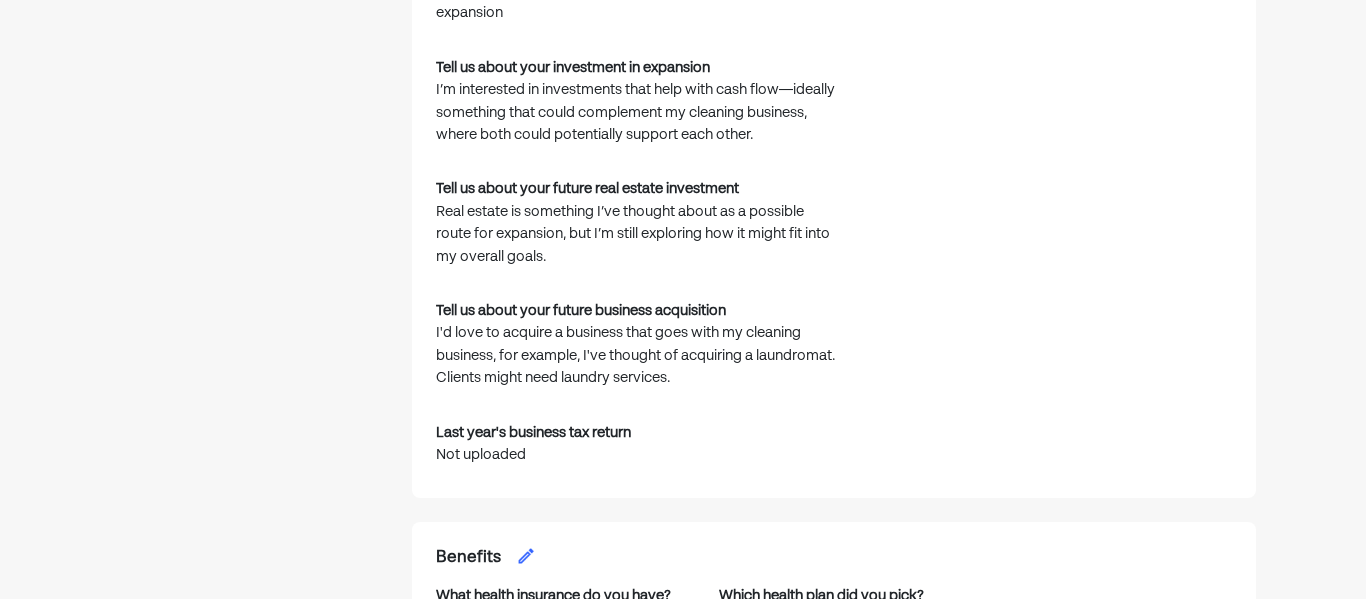 scroll, scrollTop: 1669, scrollLeft: 0, axis: vertical 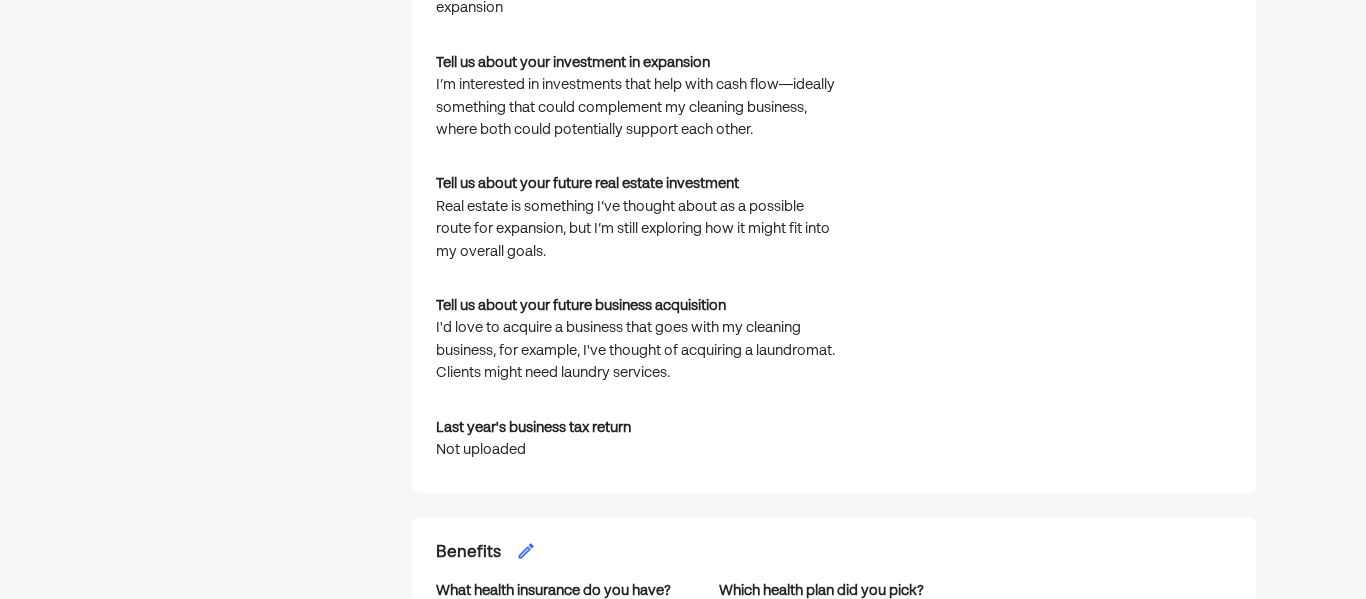 click on "I'd love to acquire a business that goes with my cleaning business, for example, I've thought of acquiring a laundromat. Clients might need laundry services." at bounding box center (636, 350) 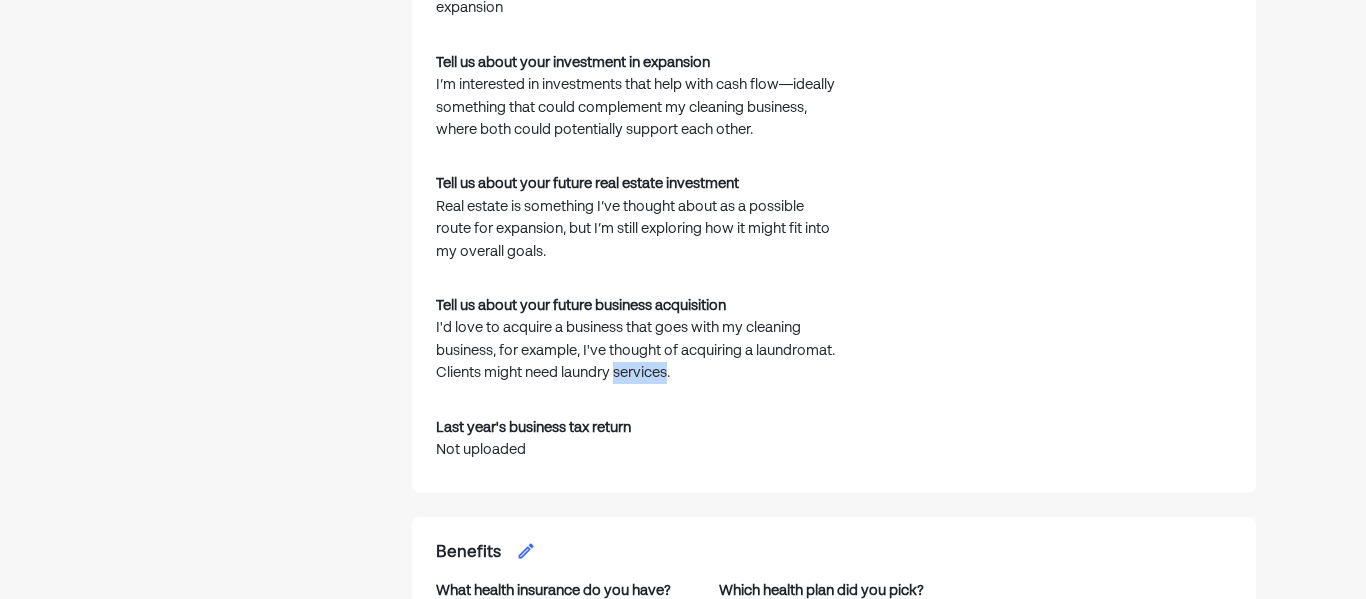 click on "I'd love to acquire a business that goes with my cleaning business, for example, I've thought of acquiring a laundromat. Clients might need laundry services." at bounding box center [636, 350] 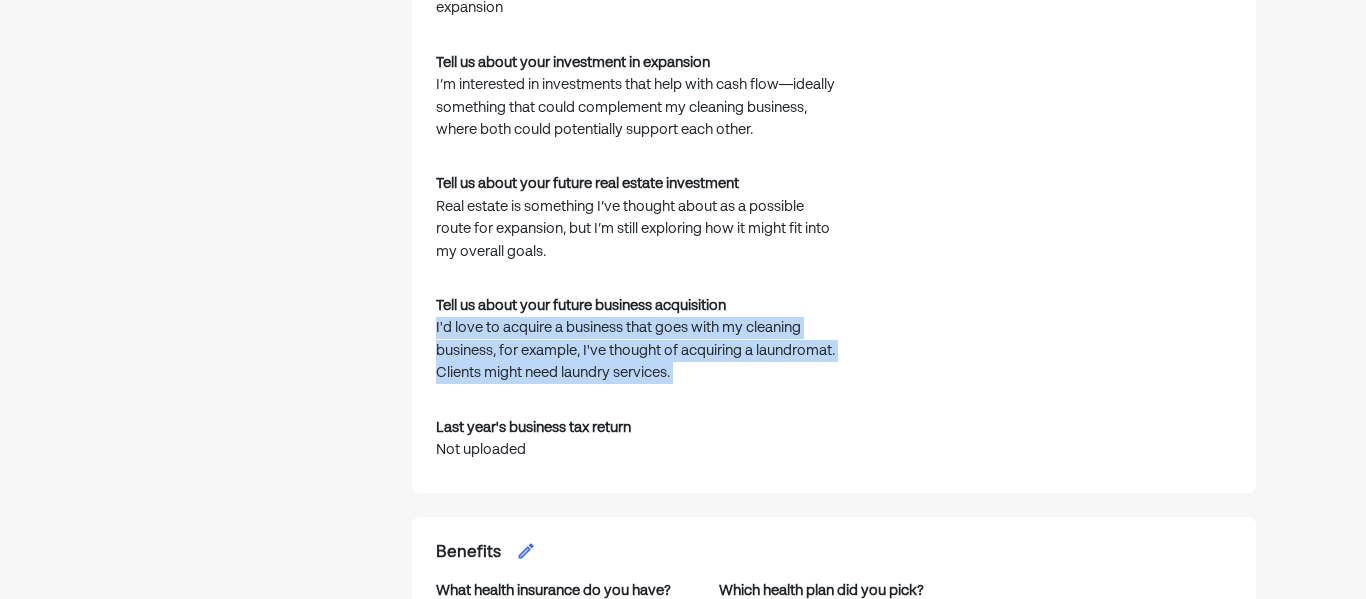 click on "I'd love to acquire a business that goes with my cleaning business, for example, I've thought of acquiring a laundromat. Clients might need laundry services." at bounding box center (636, 350) 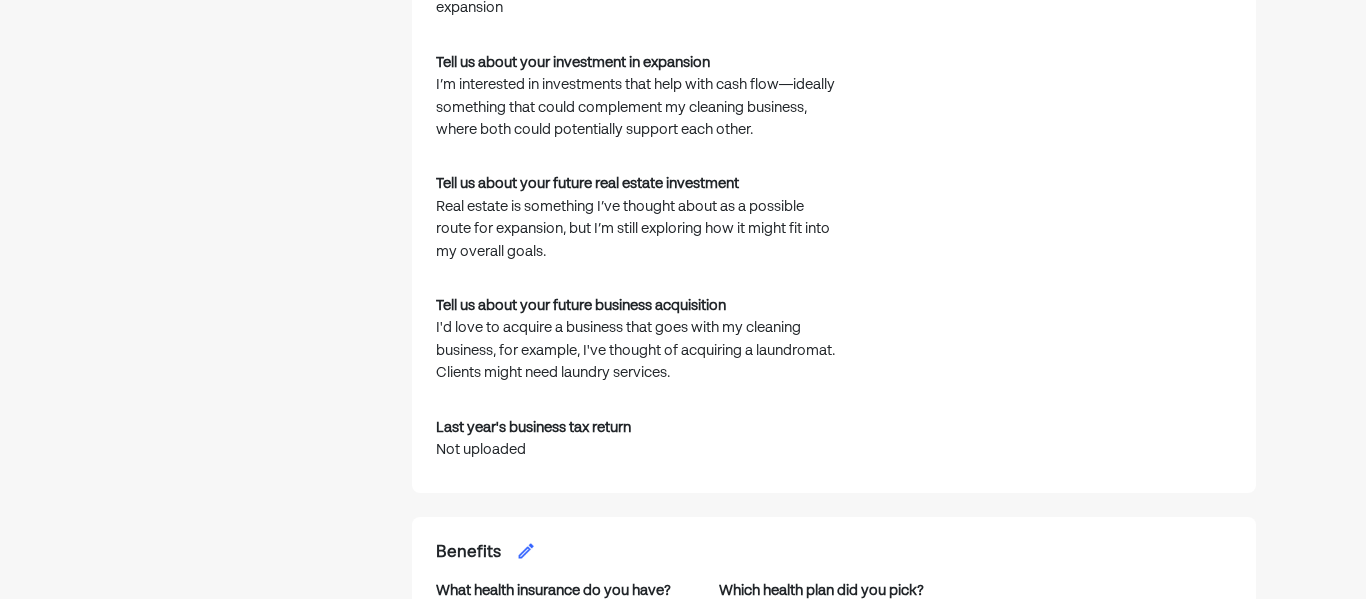 click on "I'd love to acquire a business that goes with my cleaning business, for example, I've thought of acquiring a laundromat. Clients might need laundry services." at bounding box center (636, 350) 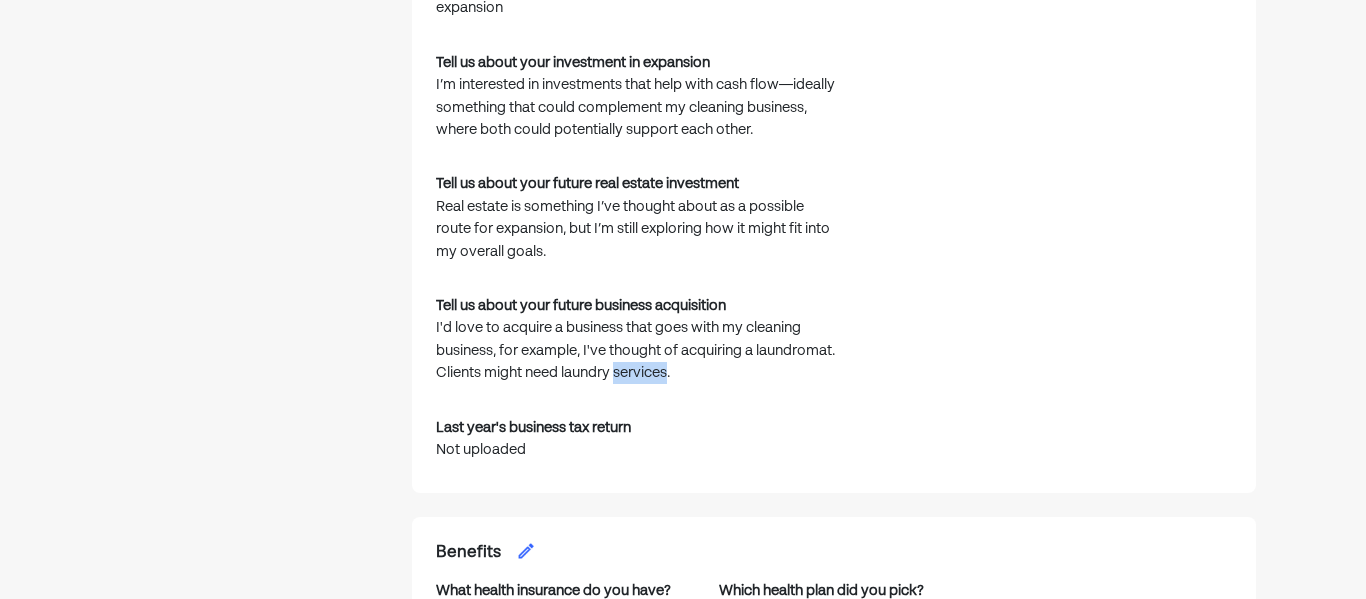 click on "I'd love to acquire a business that goes with my cleaning business, for example, I've thought of acquiring a laundromat. Clients might need laundry services." at bounding box center [636, 350] 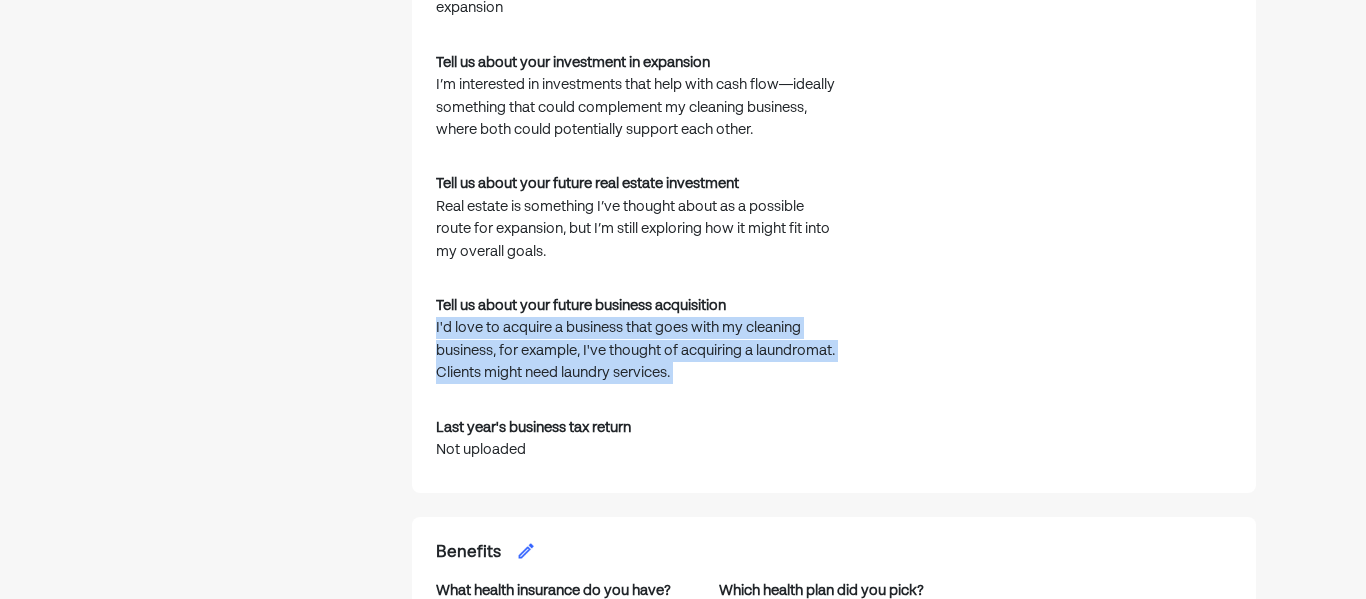 click on "I'd love to acquire a business that goes with my cleaning business, for example, I've thought of acquiring a laundromat. Clients might need laundry services." at bounding box center [636, 350] 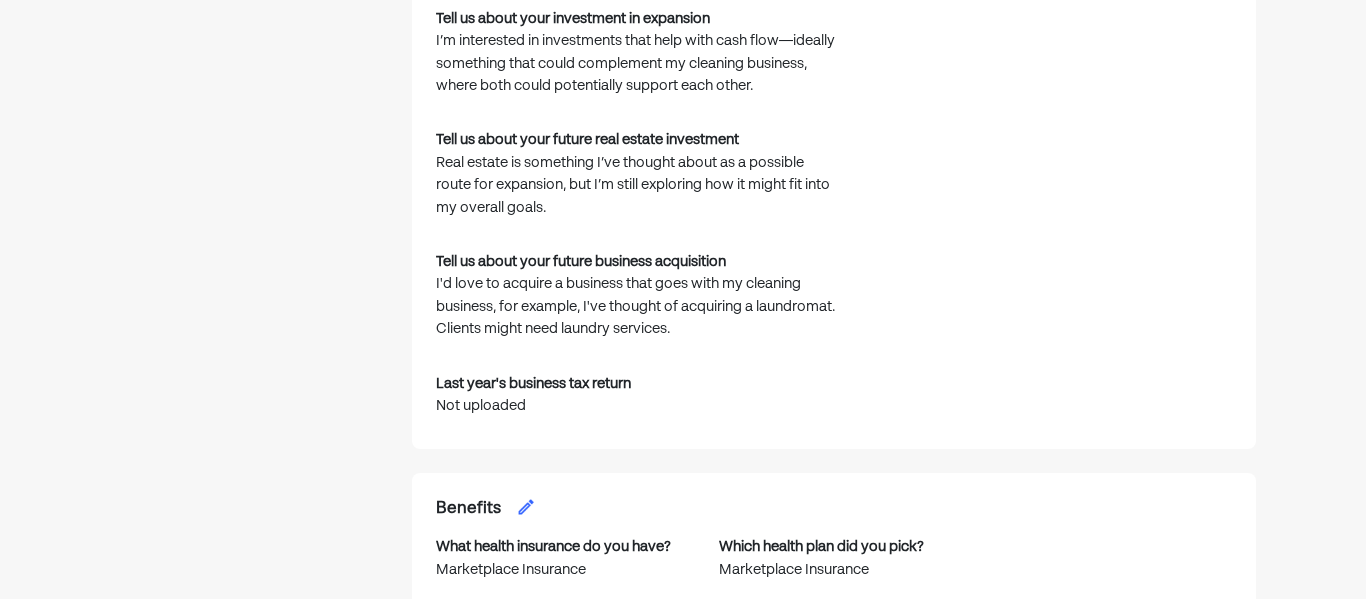 scroll, scrollTop: 1722, scrollLeft: 0, axis: vertical 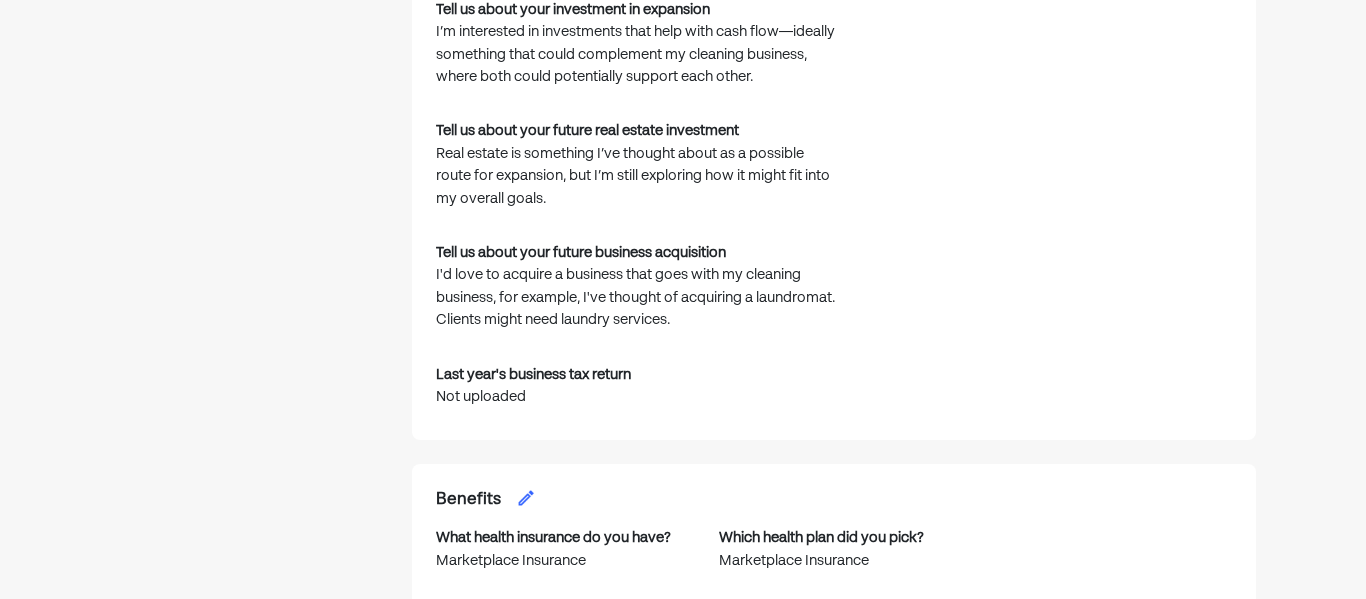 click on "I'd love to acquire a business that goes with my cleaning business, for example, I've thought of acquiring a laundromat. Clients might need laundry services." at bounding box center (636, 297) 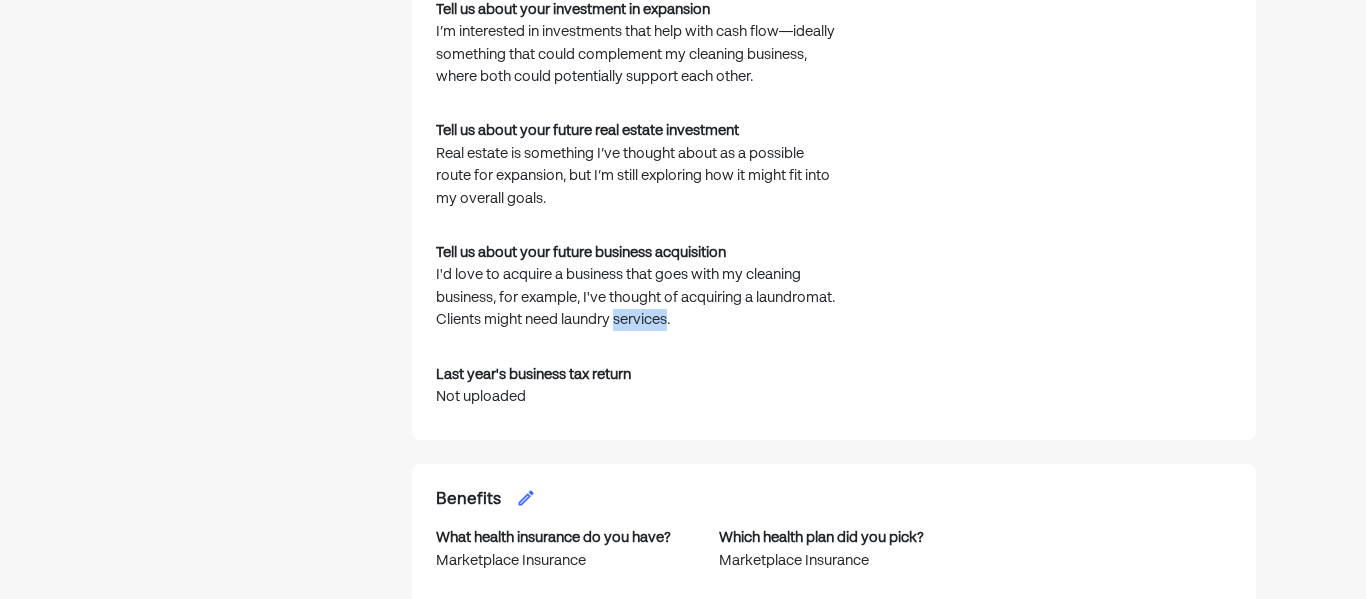 click on "I'd love to acquire a business that goes with my cleaning business, for example, I've thought of acquiring a laundromat. Clients might need laundry services." at bounding box center [636, 297] 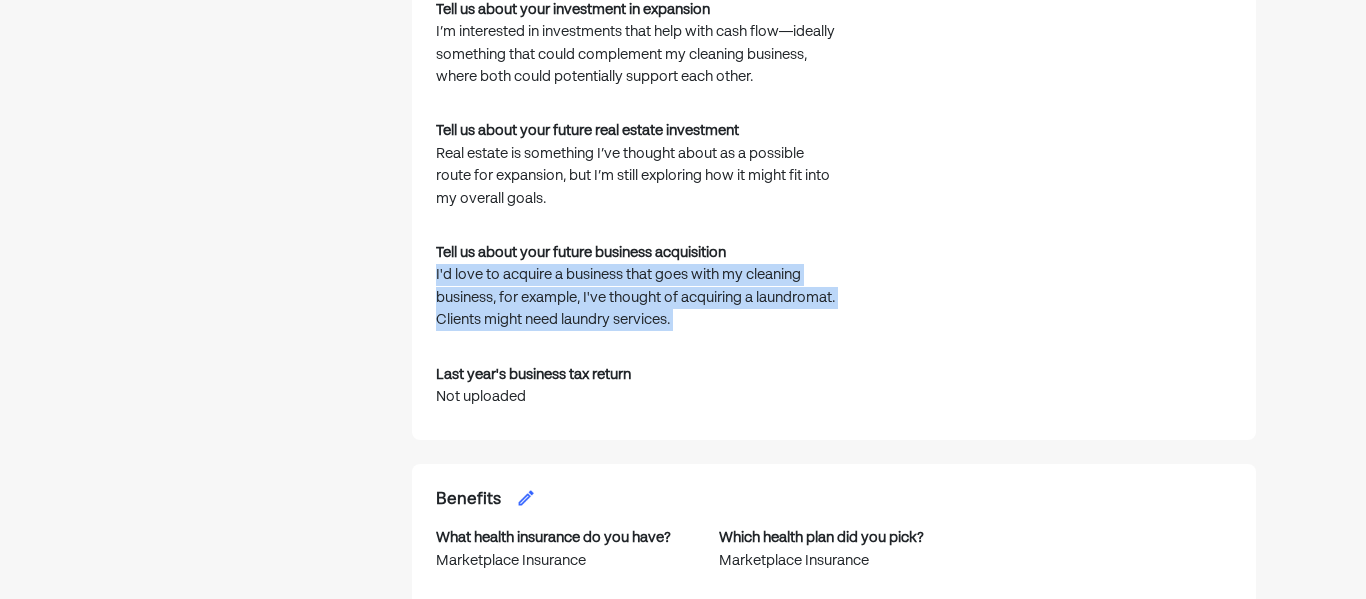 click on "How do you pay yourself? Profit or divident distrib Type of business Llc no specific tax Number of employees 0 Percentage ownership 100% Incapacity or death agreements? What business topics are important to you? Loans, Managing cash flow, Tax deductions Anything else? What business milestones are most important to you in the next few years? Invest in expansion, Acquire another business, Invest in real estate Any other business milestones? Top 3 milestones Invest in real estate, Acquire another business, Invest in expansion Tell us about your investment in expansion I’m interested in investments that help with cash flow—ideally something that could complement my cleaning business, where both could potentially support each other. Tell us about your future real estate investment Real estate is something I’ve thought about as a possible route for expansion, but I’m still exploring how it might fit into my overall goals. Tell us about your future business acquisition Last year's business tax return" at bounding box center (834, -76) 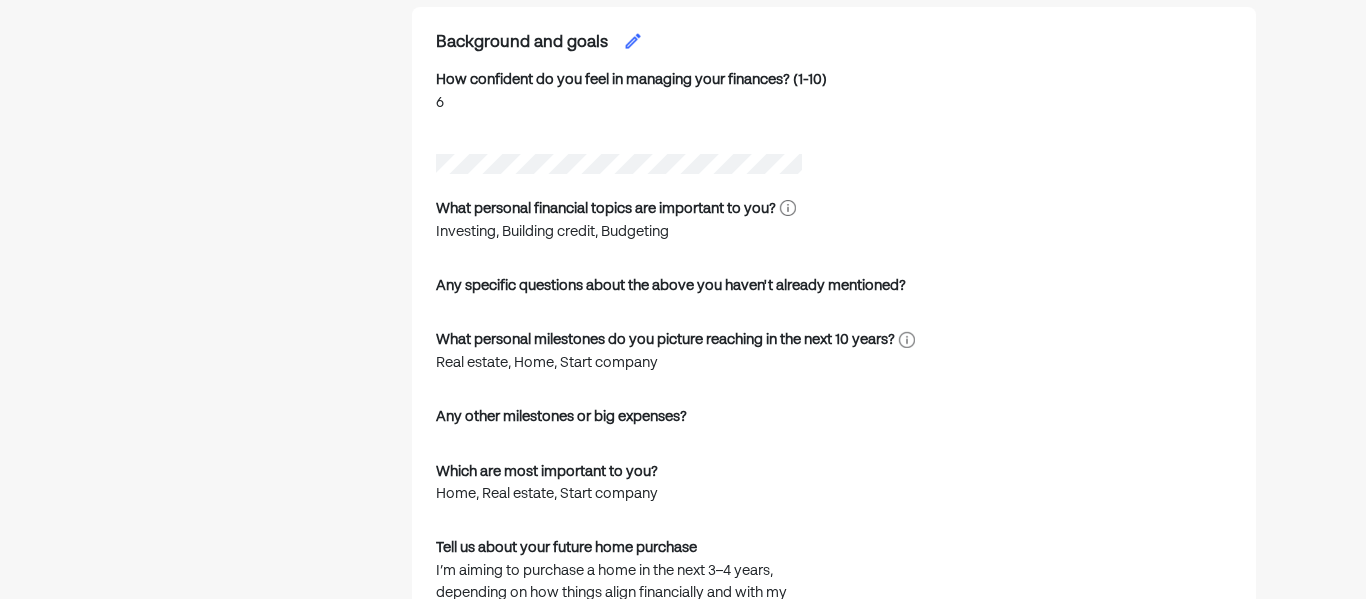 scroll, scrollTop: 2503, scrollLeft: 0, axis: vertical 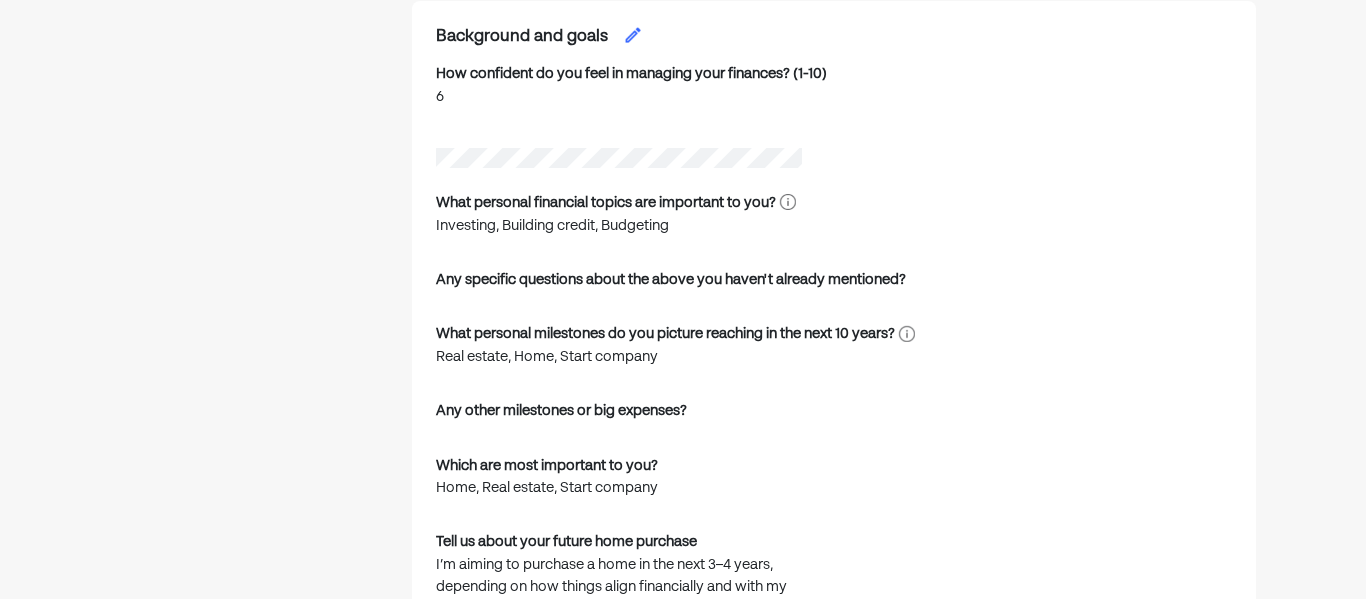 click on "Investing, Building credit, Budgeting" at bounding box center (616, 226) 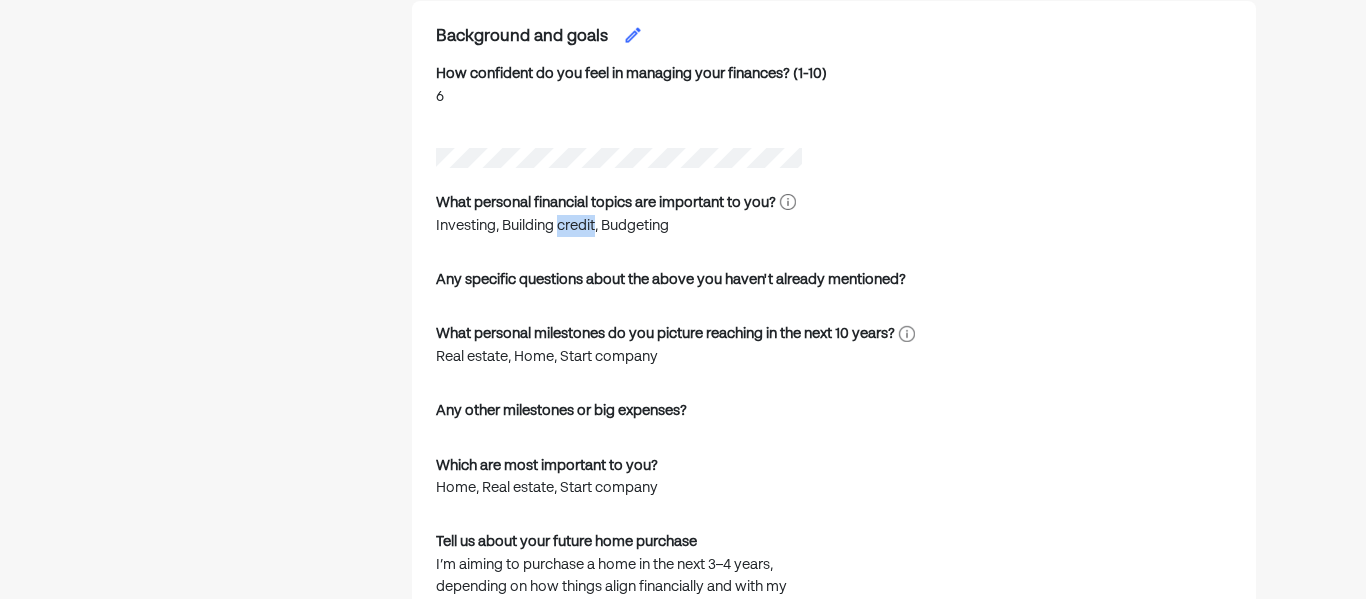 click on "Investing, Building credit, Budgeting" at bounding box center (616, 226) 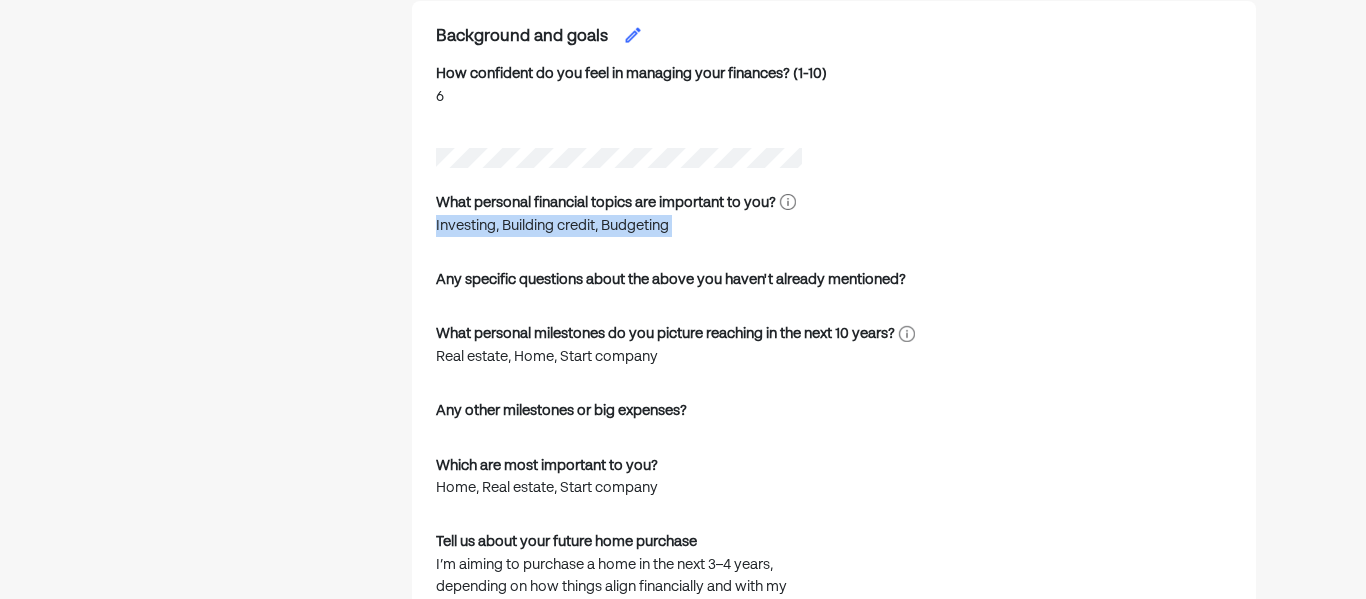 click on "What personal financial topics are important to you? Investing, Building credit, Budgeting" at bounding box center [619, 218] 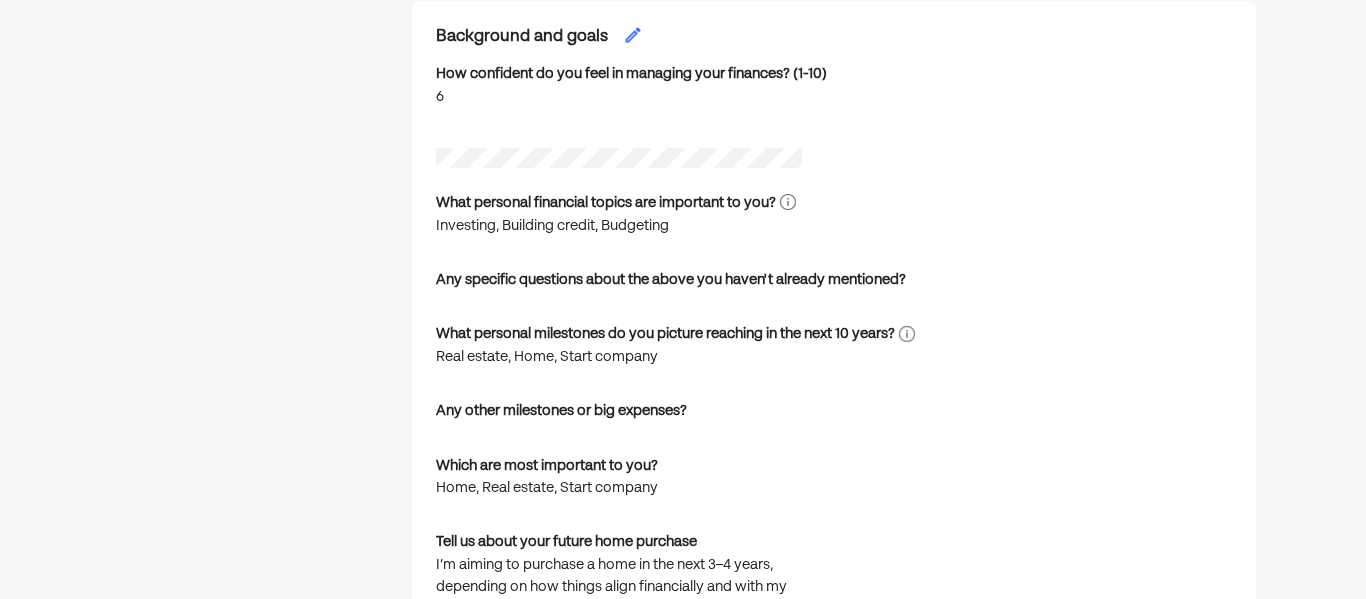 click on "Investing, Building credit, Budgeting" at bounding box center [616, 226] 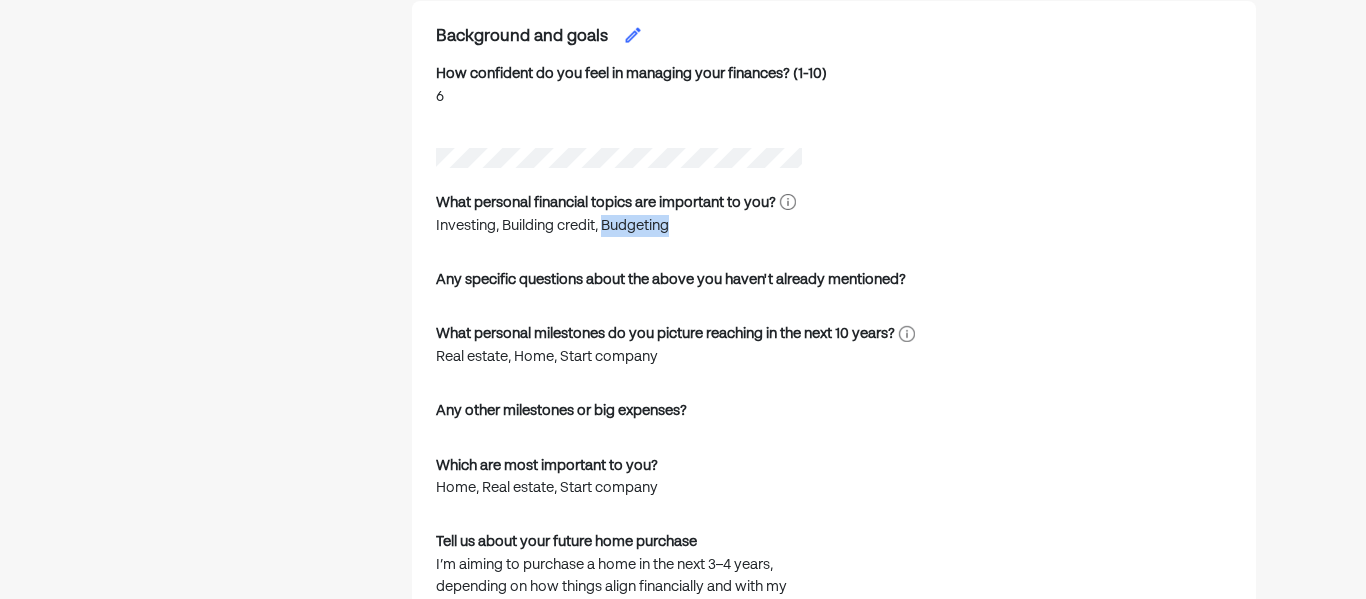 click on "Investing, Building credit, Budgeting" at bounding box center (616, 226) 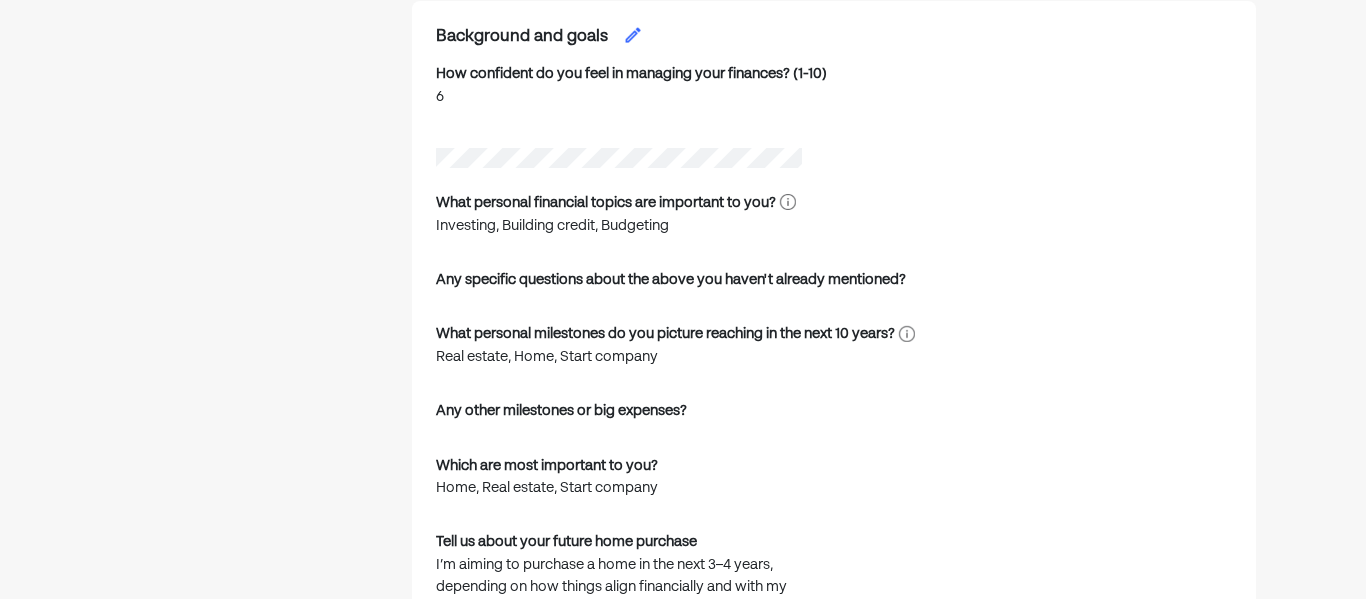 click on "What personal financial topics are important to you?" at bounding box center (606, 203) 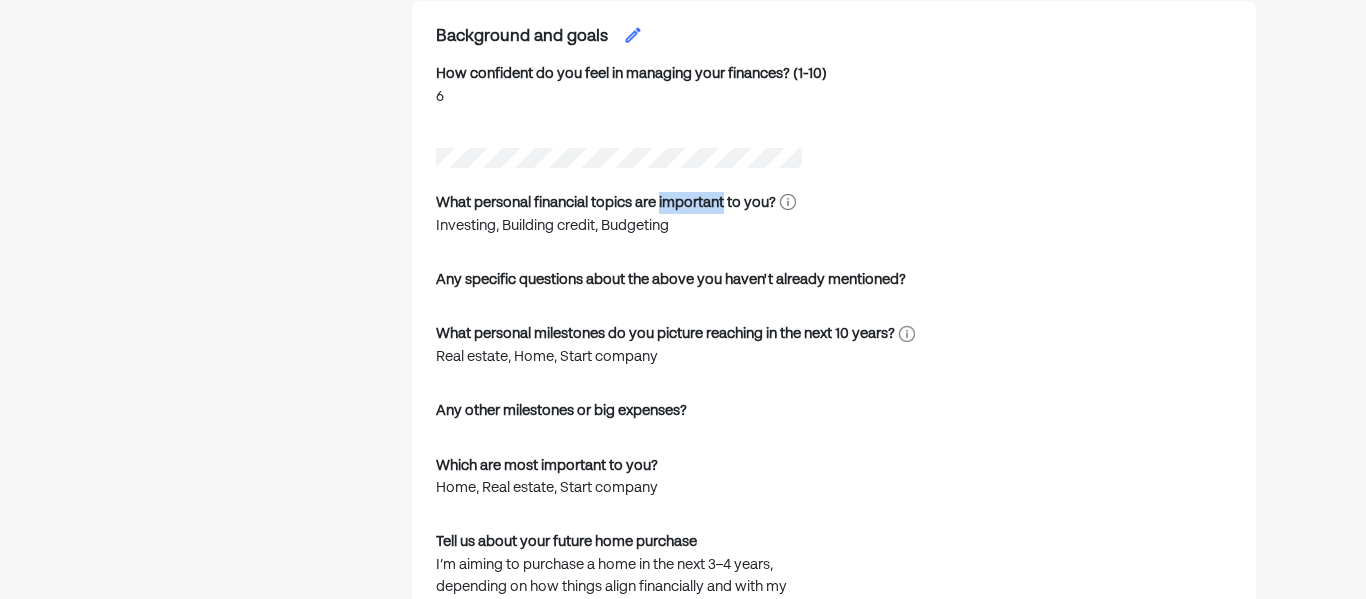 click on "What personal financial topics are important to you?" at bounding box center (606, 203) 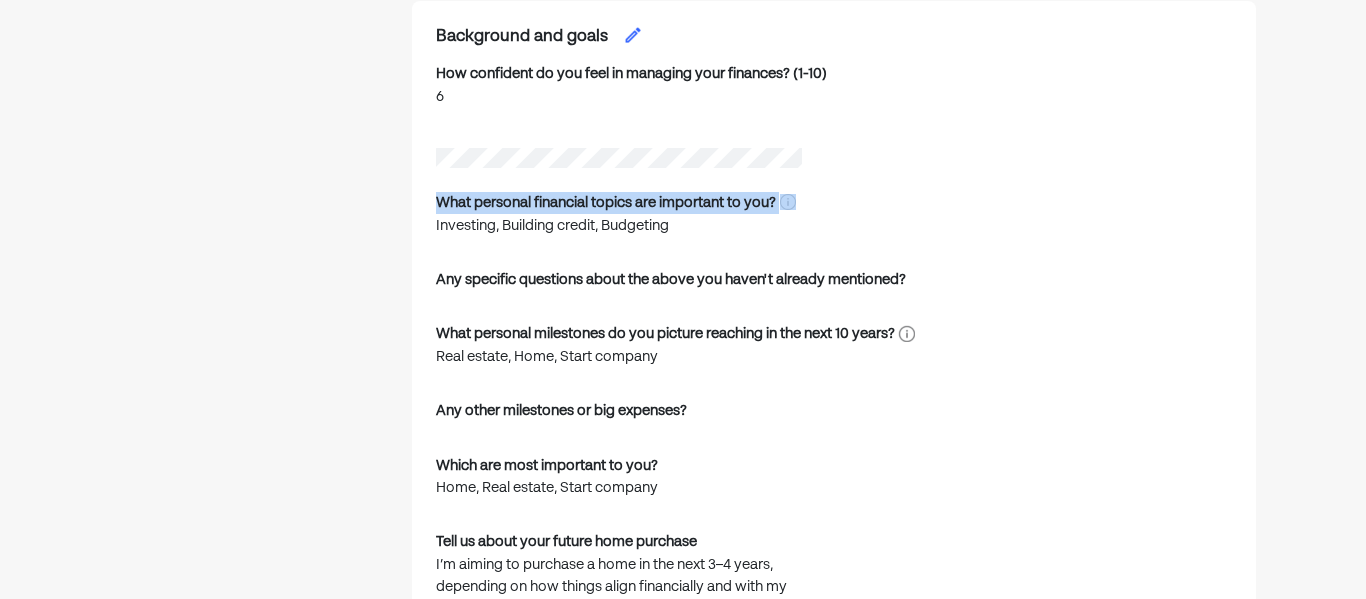 click on "What personal financial topics are important to you? Investing, Building credit, Budgeting" at bounding box center [619, 218] 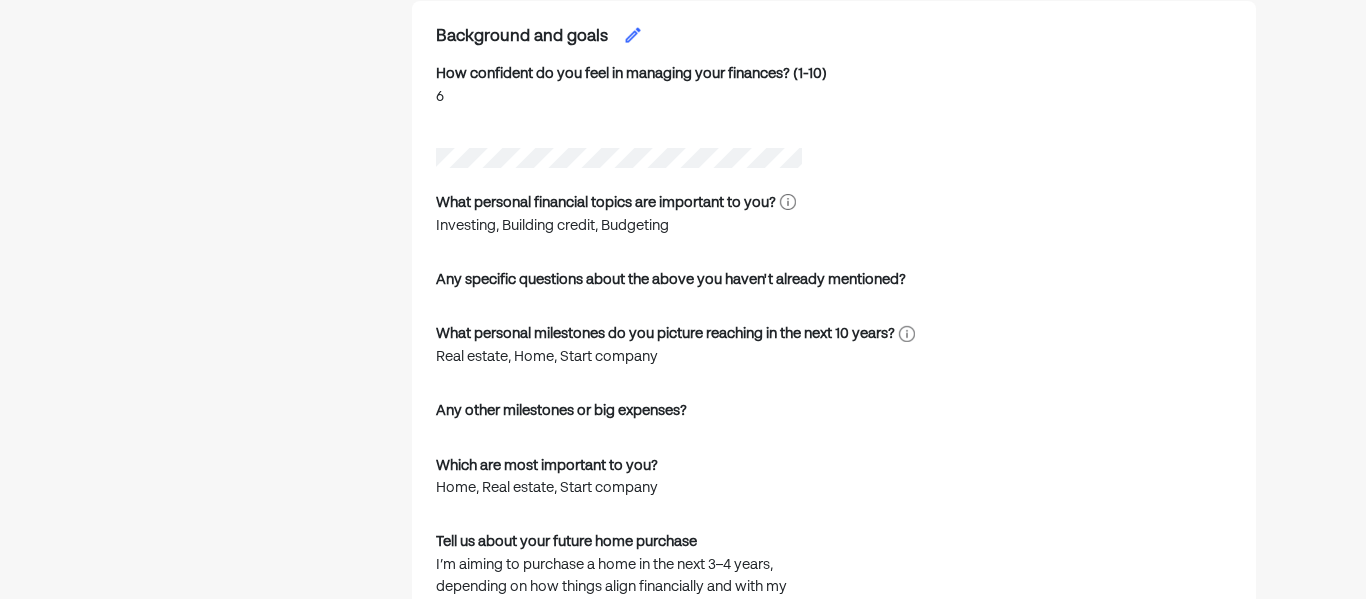 click on "Investing, Building credit, Budgeting" at bounding box center (616, 226) 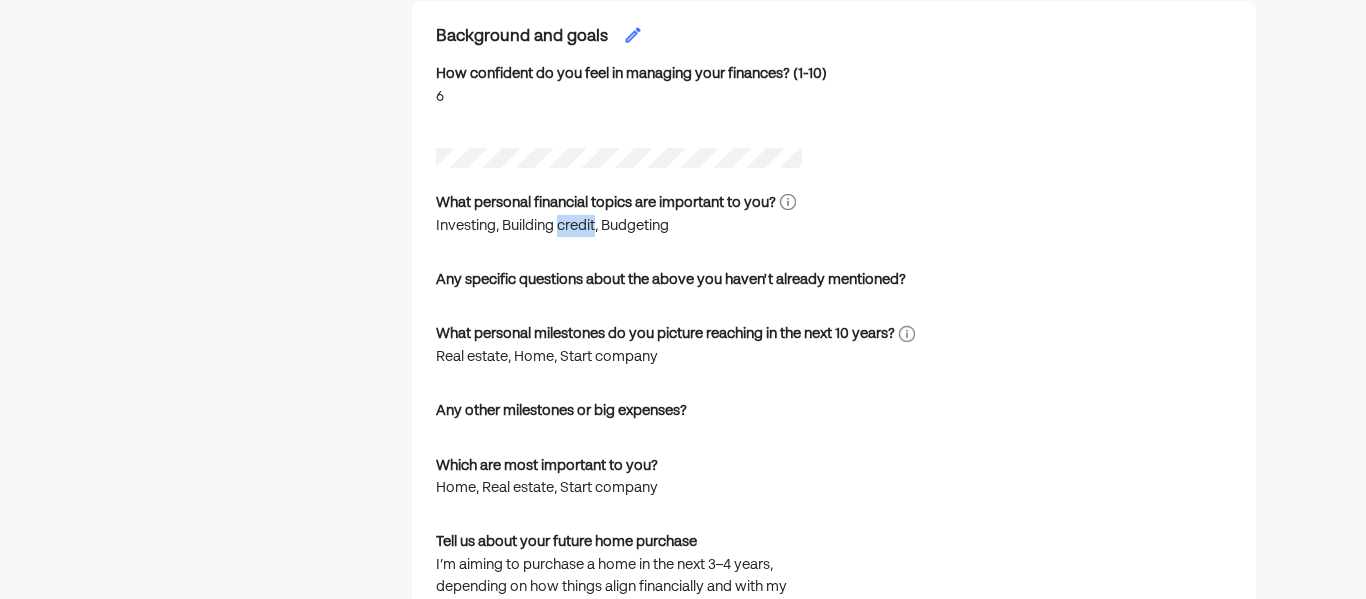 click on "Investing, Building credit, Budgeting" at bounding box center (616, 226) 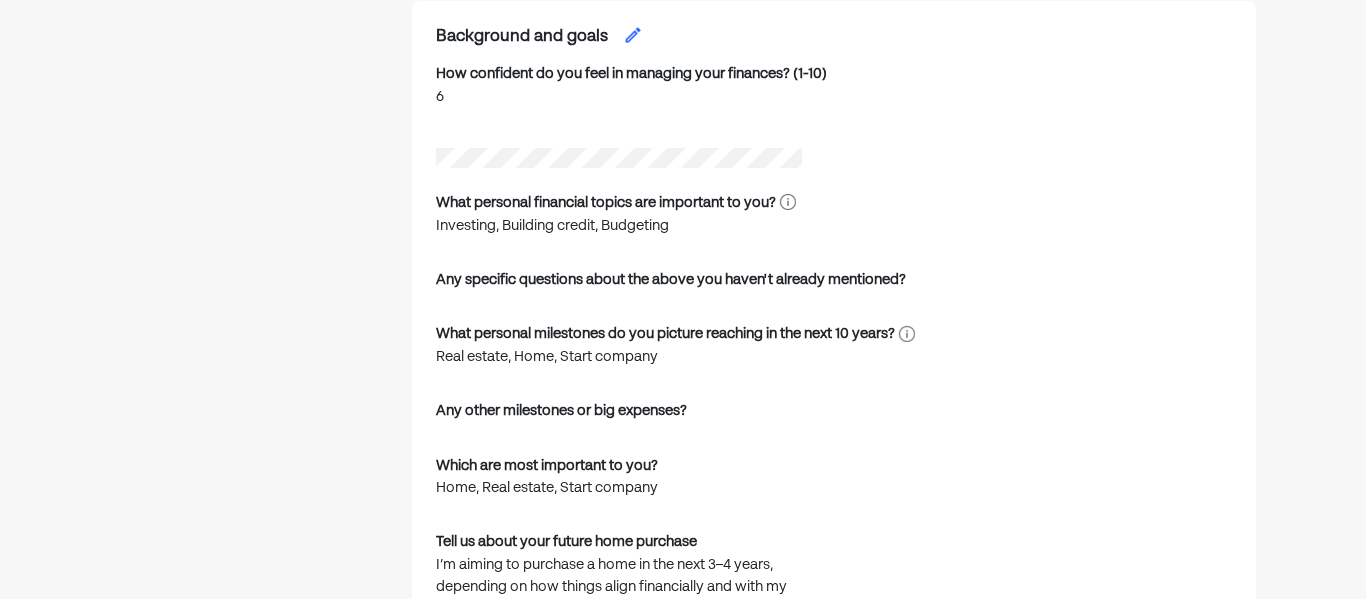 click on "Investing, Building credit, Budgeting" at bounding box center [616, 226] 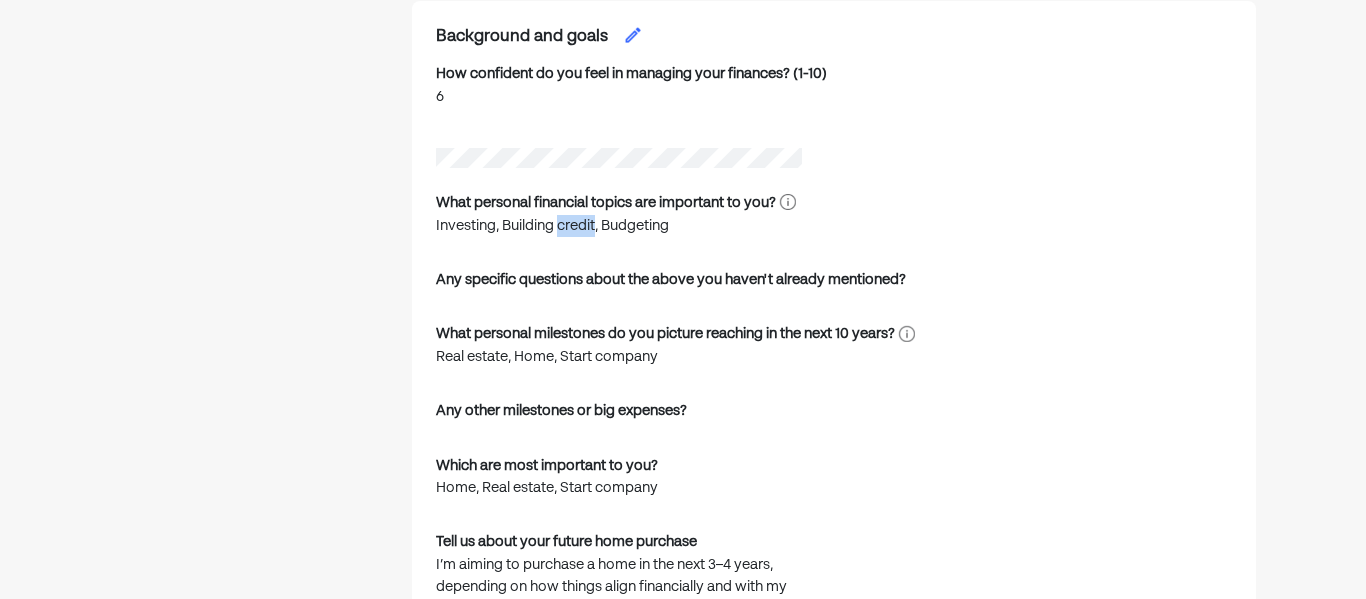 click on "Investing, Building credit, Budgeting" at bounding box center [616, 226] 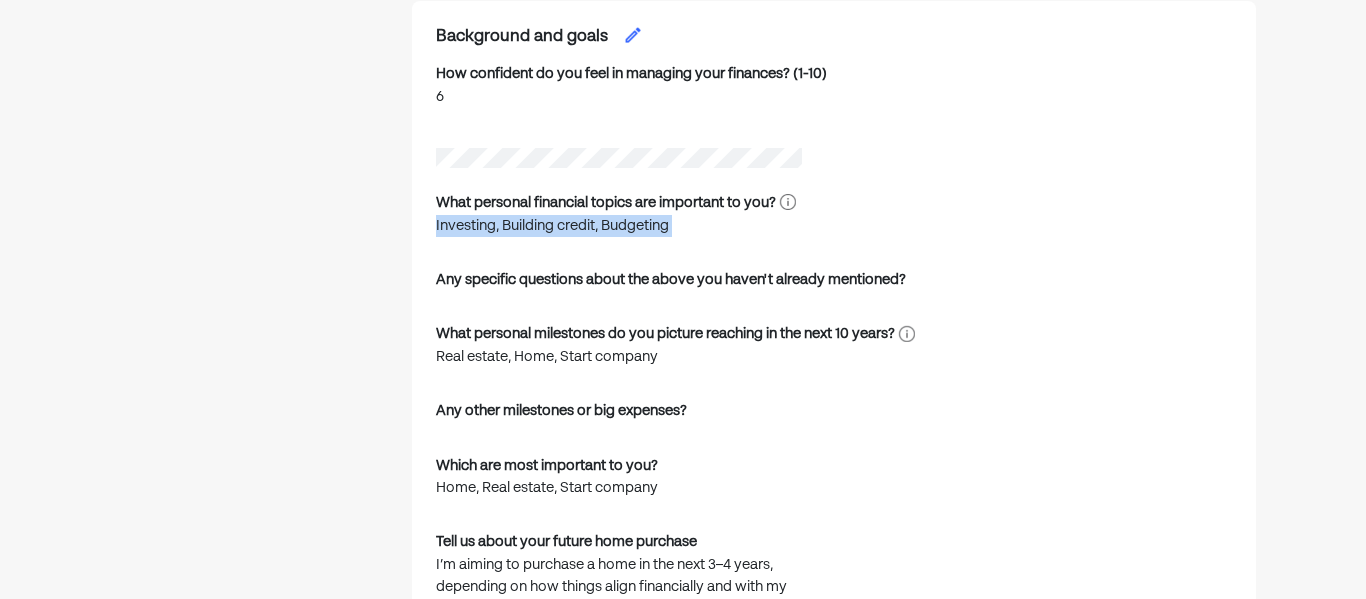 click on "How confident do you feel in managing your finances? (1-10) 6 What personal financial topics are important to you? Investing, Building credit, Budgeting Any specific questions about the above you haven't already mentioned? What personal milestones do you picture reaching in the next 10 years? Real estate, Home, Start company Any other milestones or big expenses? Which are most important to you? Home, Real estate, Start company Tell us about your future home purchase I’m aiming to purchase a home in the next 3–4 years, depending on how things align financially and with my business. Tell us about your real estate investment plans Tell us about your plans to start a company My plans to start another company seem to be happening sooner rather than later. I’m exploring ways to connect it with my cleaning business—where funds can flow between the two, supporting and strengthening each other. Last year's tax return Not uploaded" at bounding box center [834, 483] 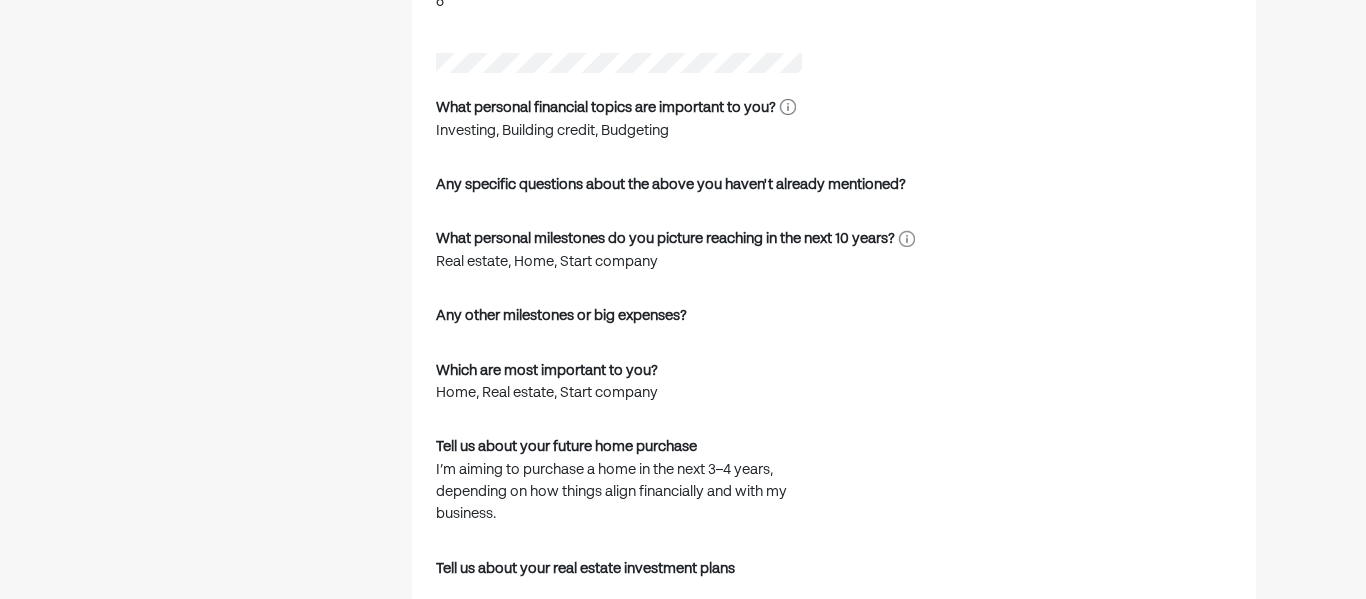 scroll, scrollTop: 2601, scrollLeft: 0, axis: vertical 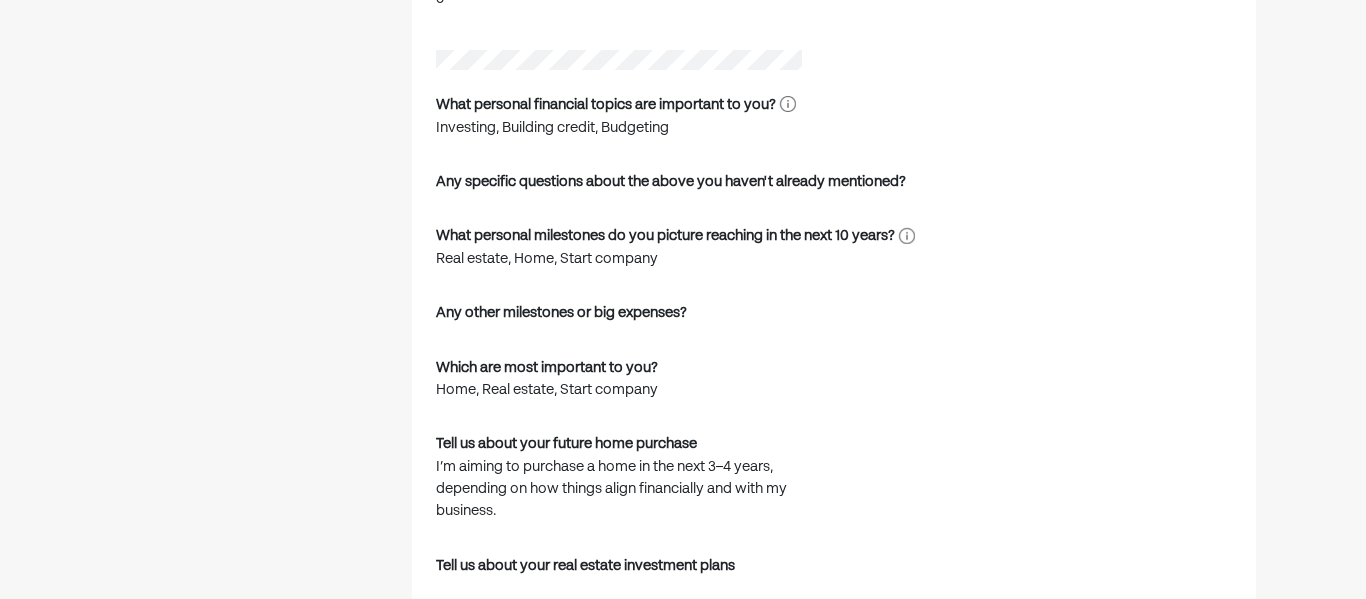 click on "Real estate, Home, Start company" at bounding box center [636, 259] 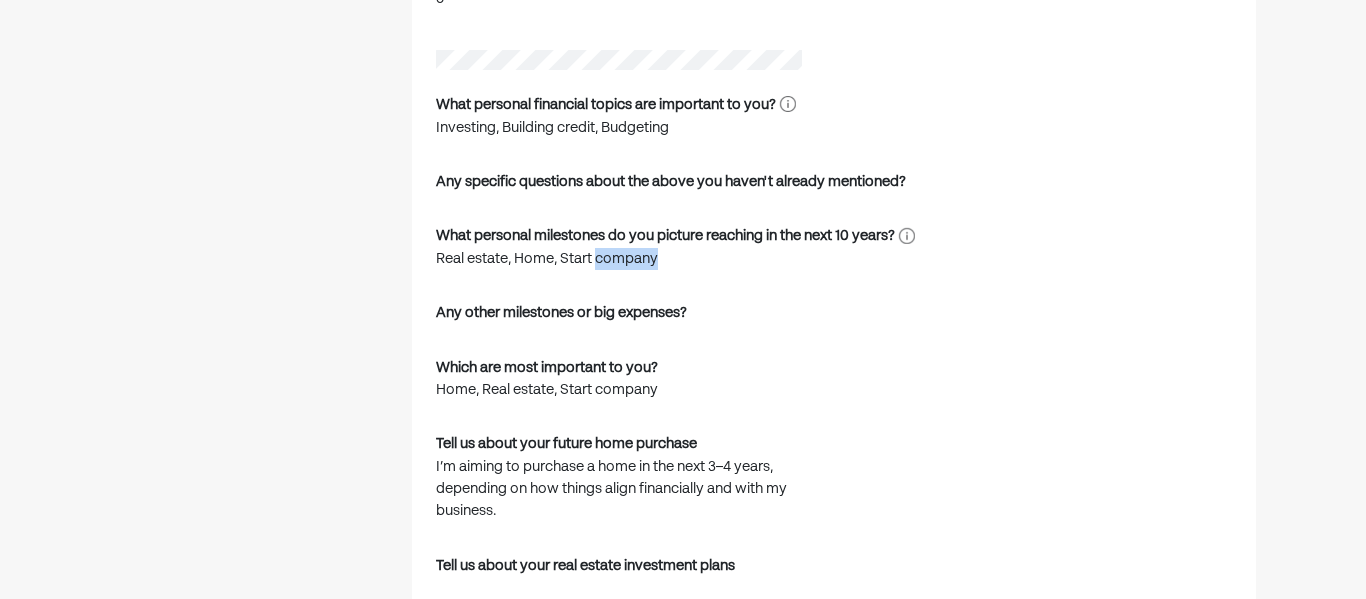 click on "Real estate, Home, Start company" at bounding box center (636, 259) 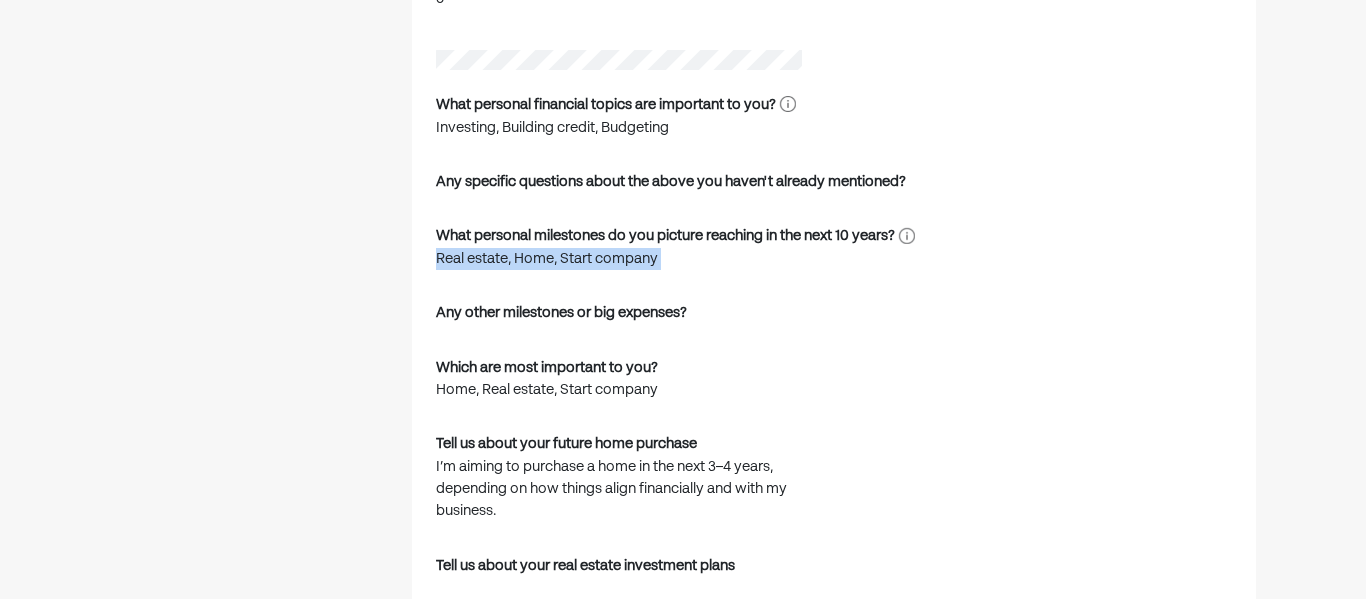 click on "Real estate, Home, Start company" at bounding box center [636, 259] 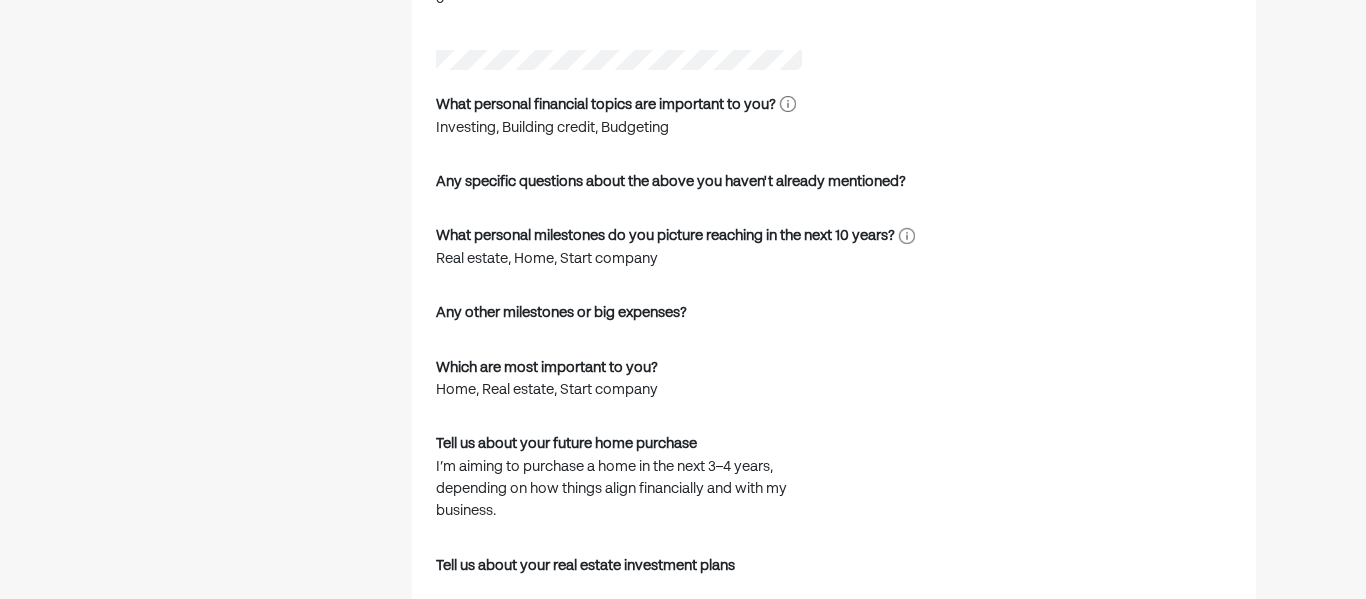 click on "What personal milestones do you picture reaching in the next 10 years?" at bounding box center (665, 236) 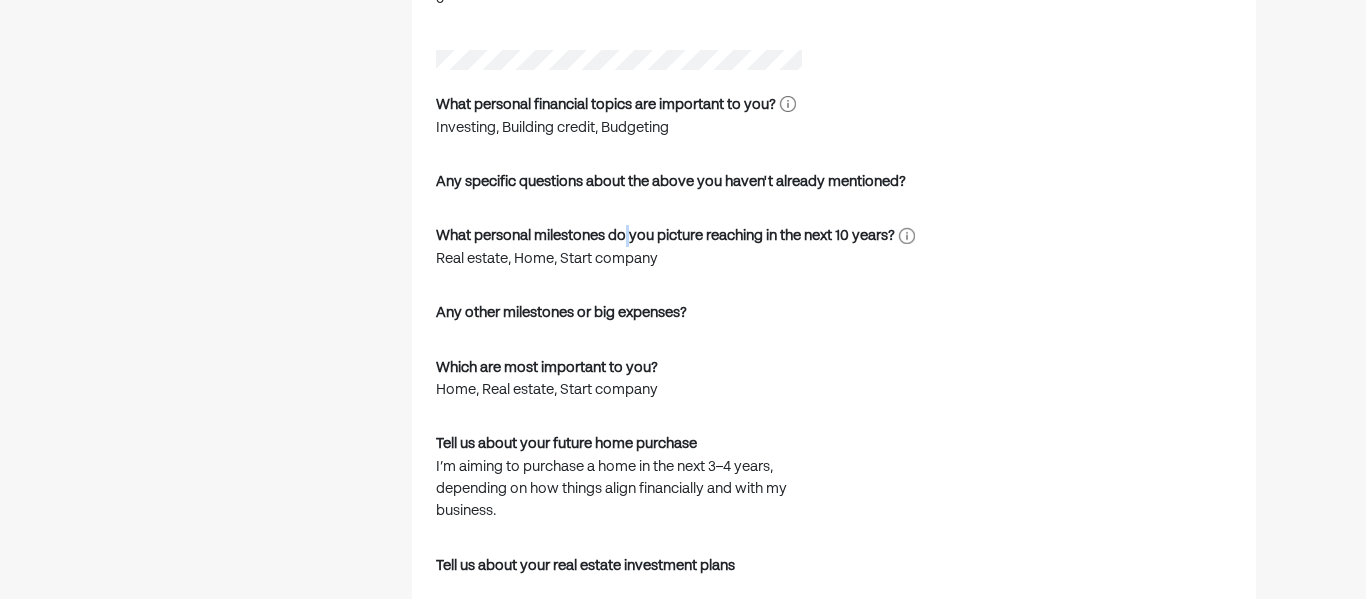 click on "What personal milestones do you picture reaching in the next 10 years?" at bounding box center [665, 236] 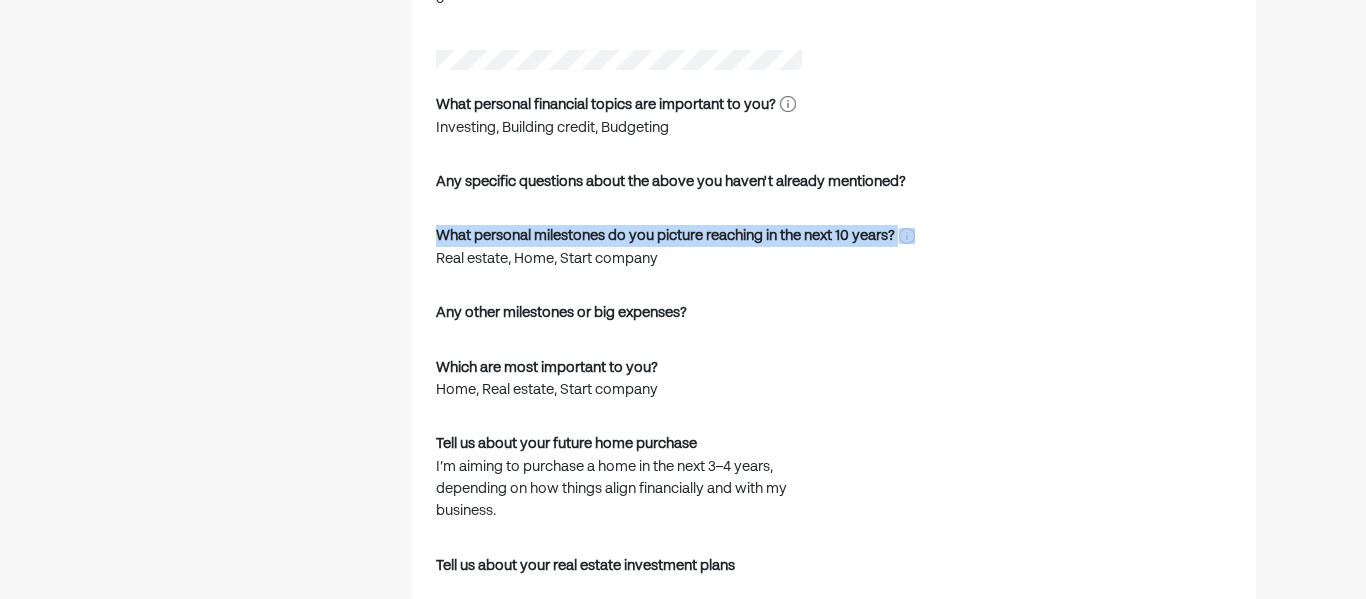 click on "Real estate, Home, Start company" at bounding box center [636, 259] 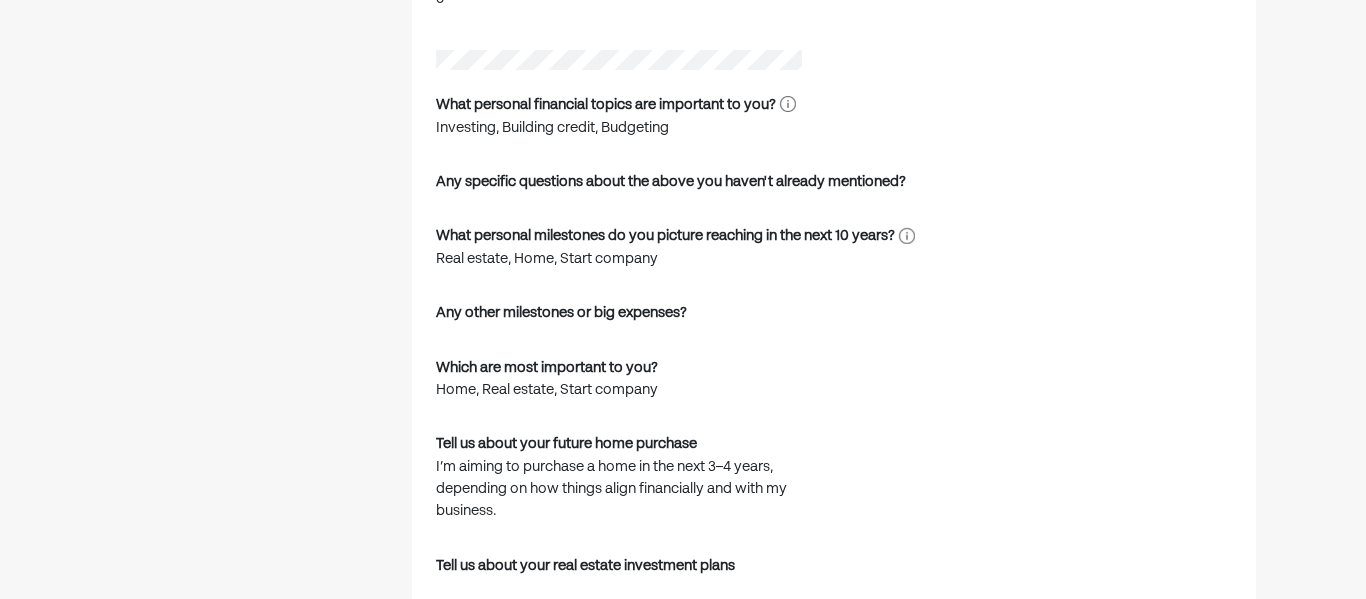 click on "Real estate, Home, Start company" at bounding box center (636, 259) 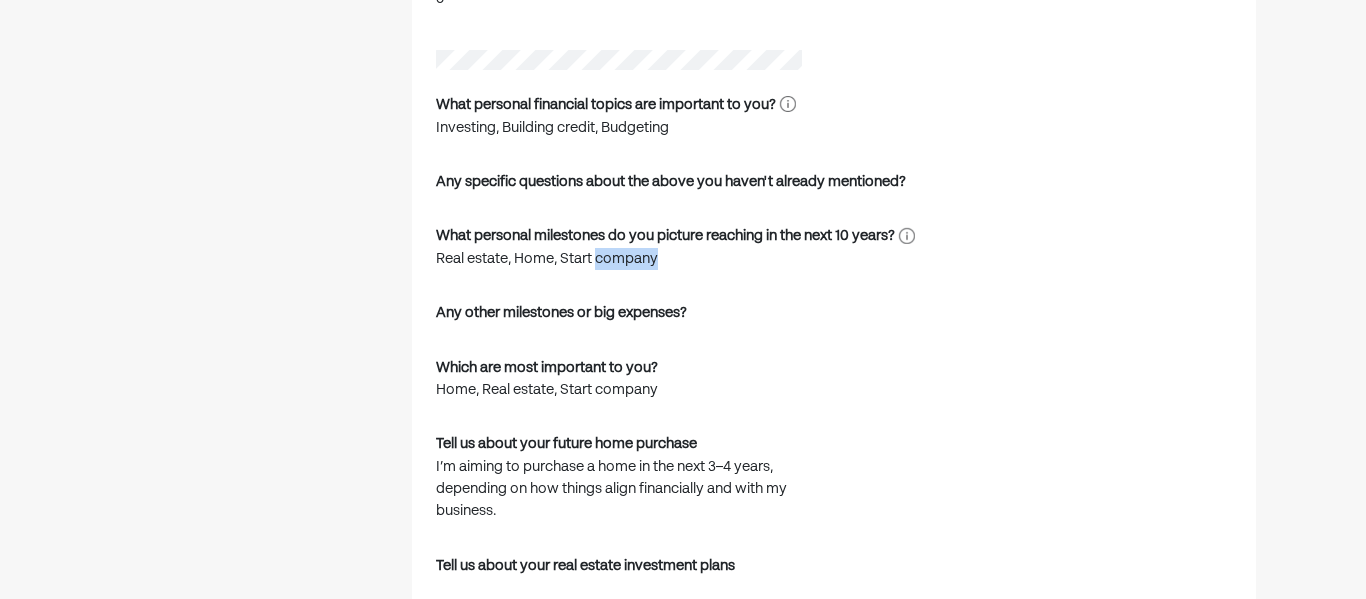 click on "Real estate, Home, Start company" at bounding box center (636, 259) 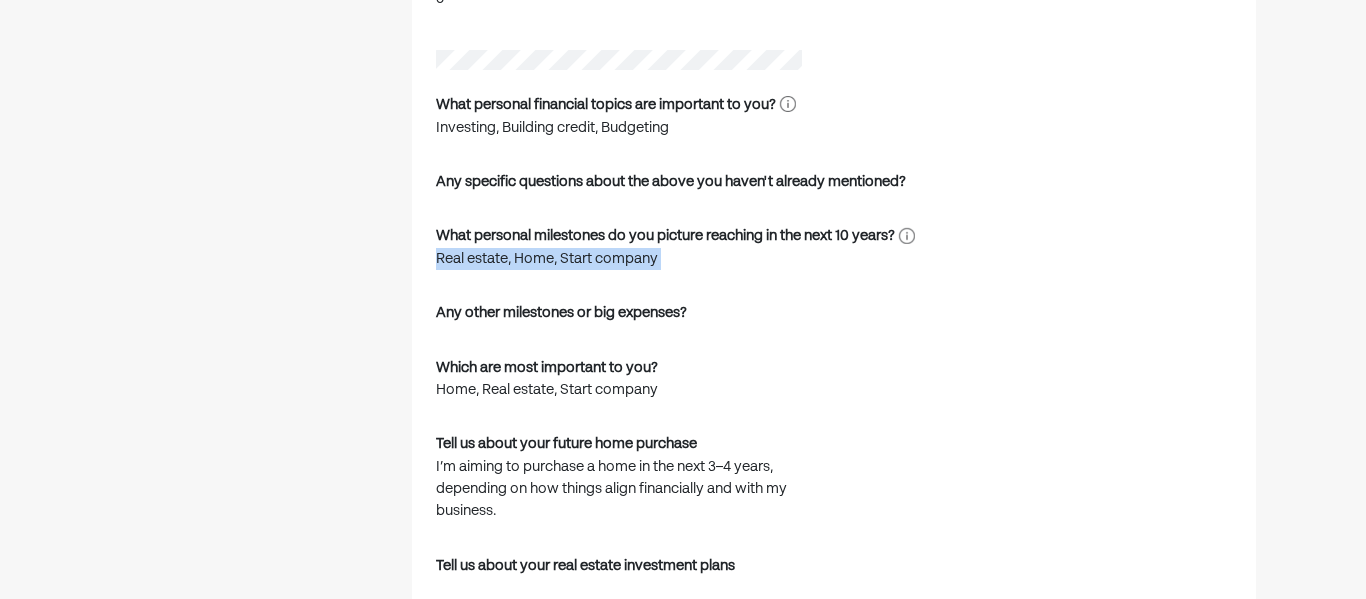 click on "How confident do you feel in managing your finances? (1-10) 6 What personal financial topics are important to you? Investing, Building credit, Budgeting Any specific questions about the above you haven't already mentioned? What personal milestones do you picture reaching in the next 10 years? Real estate, Home, Start company Any other milestones or big expenses? Which are most important to you? Home, Real estate, Start company Tell us about your future home purchase I’m aiming to purchase a home in the next 3–4 years, depending on how things align financially and with my business. Tell us about your real estate investment plans Tell us about your plans to start a company My plans to start another company seem to be happening sooner rather than later. I’m exploring ways to connect it with my cleaning business—where funds can flow between the two, supporting and strengthening each other. Last year's tax return Not uploaded" at bounding box center [834, 385] 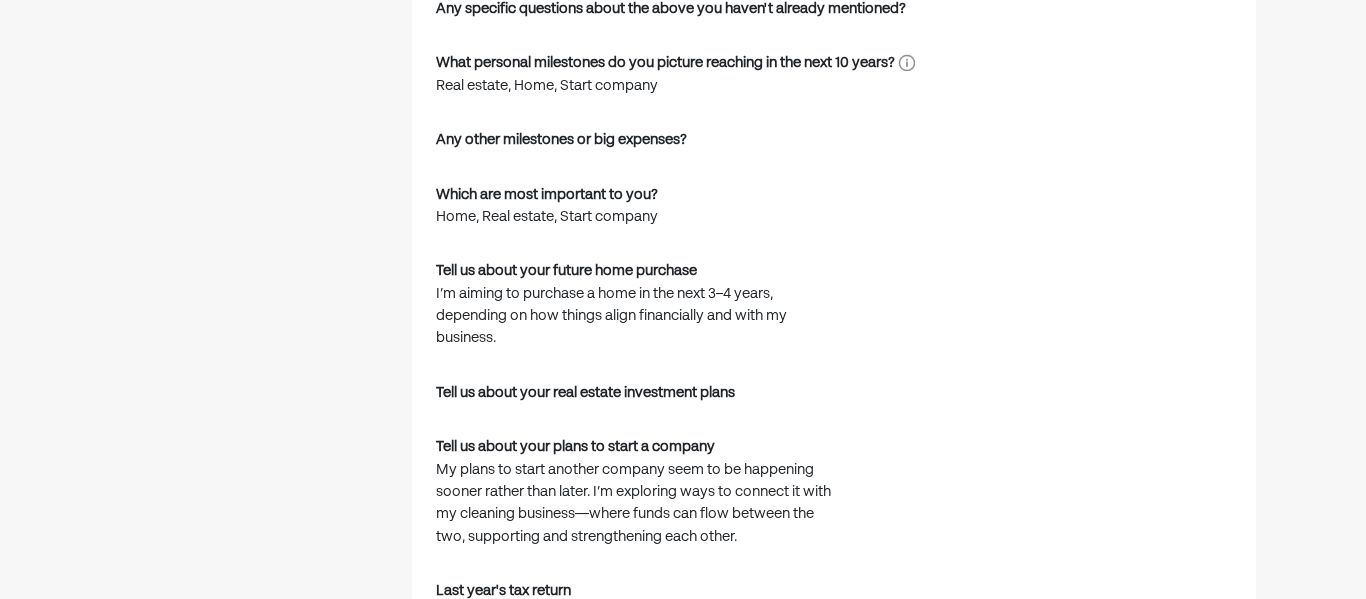 scroll, scrollTop: 2777, scrollLeft: 0, axis: vertical 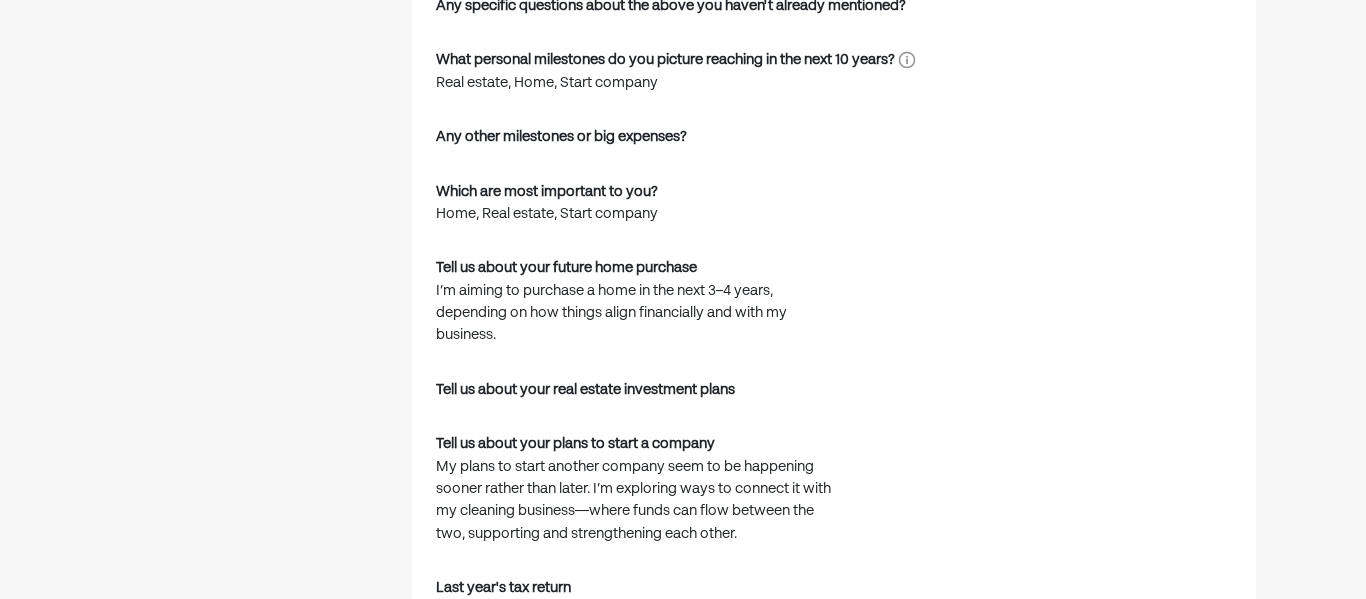 click on "I’m aiming to purchase a home in the next 3–4 years, depending on how things align financially and with my business." at bounding box center [636, 313] 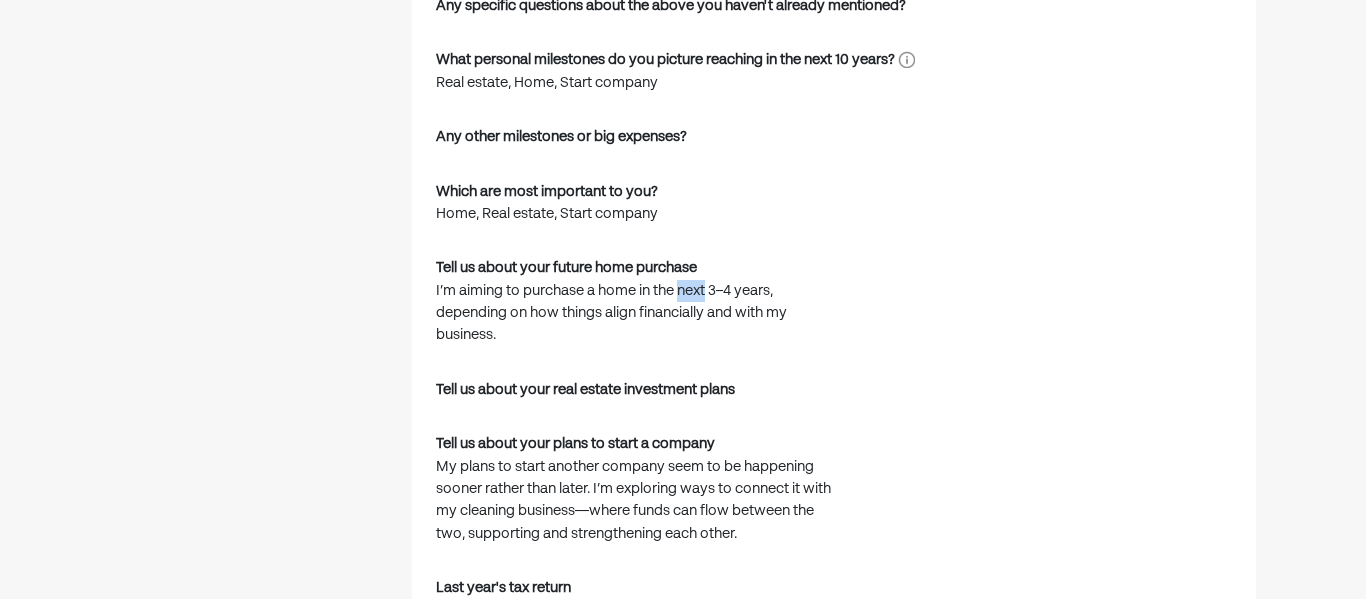 click on "I’m aiming to purchase a home in the next 3–4 years, depending on how things align financially and with my business." at bounding box center (636, 313) 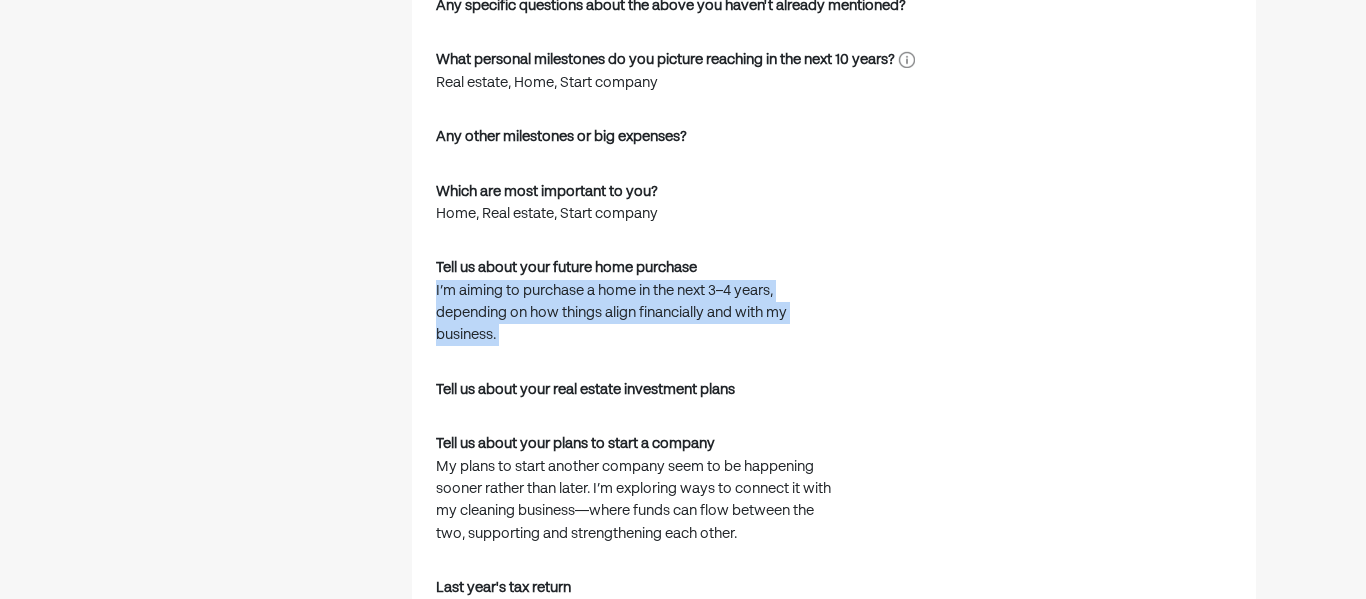 click on "I’m aiming to purchase a home in the next 3–4 years, depending on how things align financially and with my business." at bounding box center [636, 313] 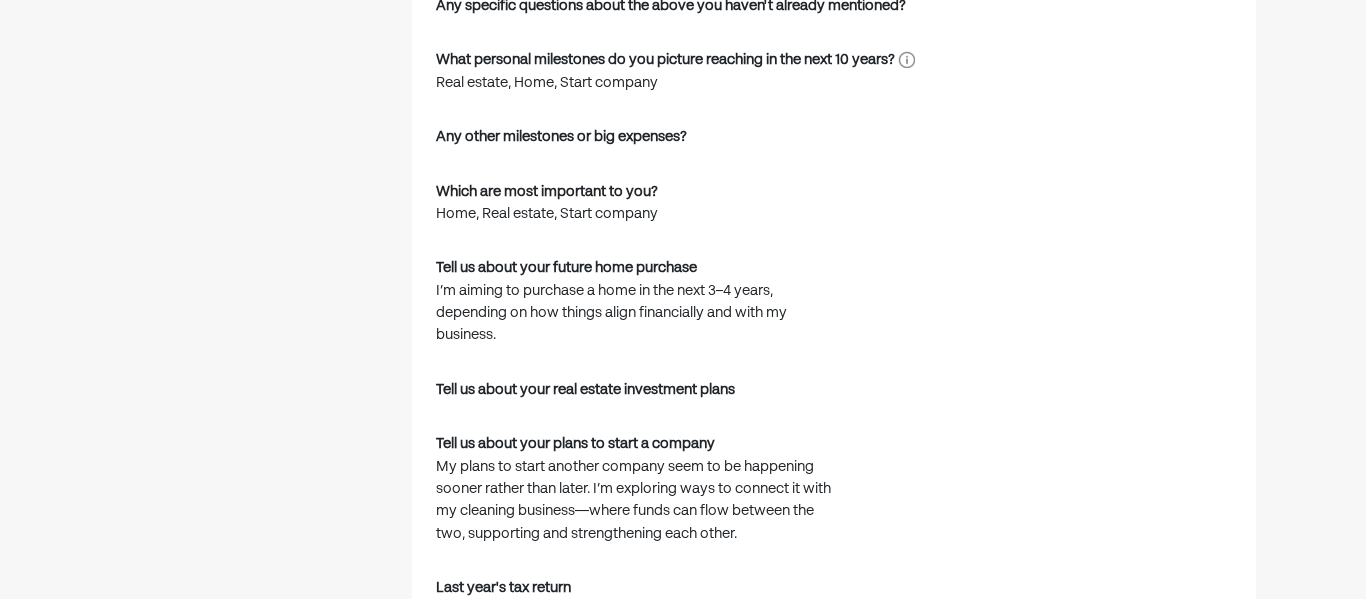 click on "I’m aiming to purchase a home in the next 3–4 years, depending on how things align financially and with my business." at bounding box center (636, 313) 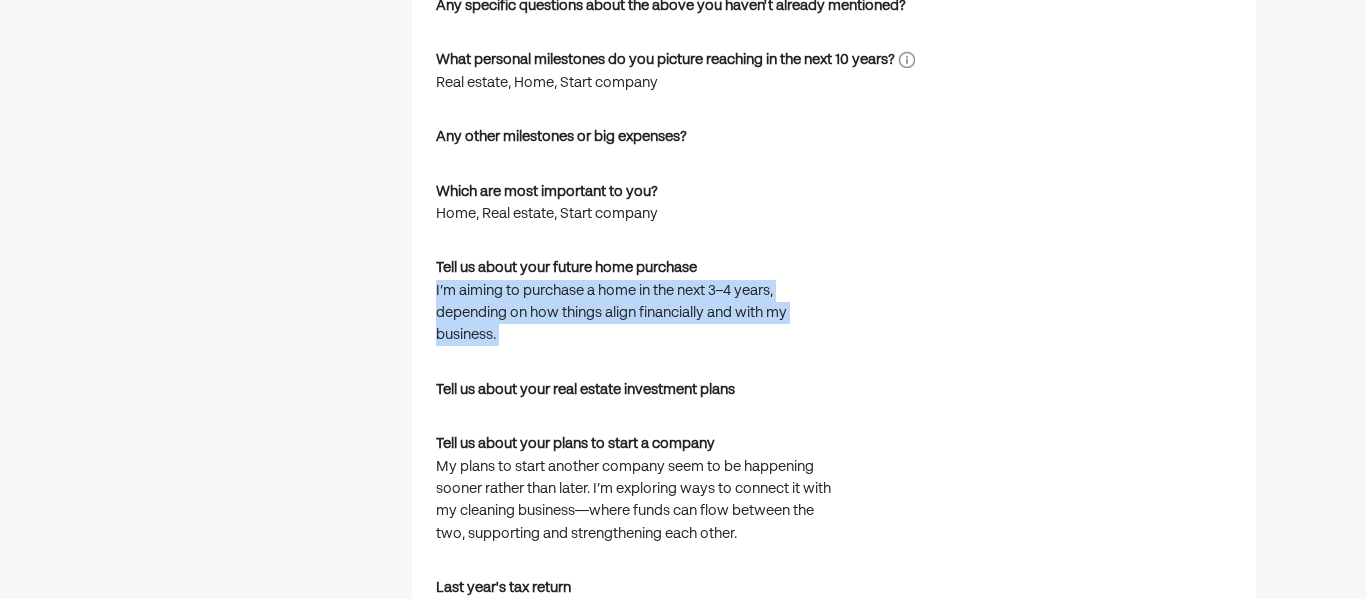 click on "I’m aiming to purchase a home in the next 3–4 years, depending on how things align financially and with my business." at bounding box center (636, 313) 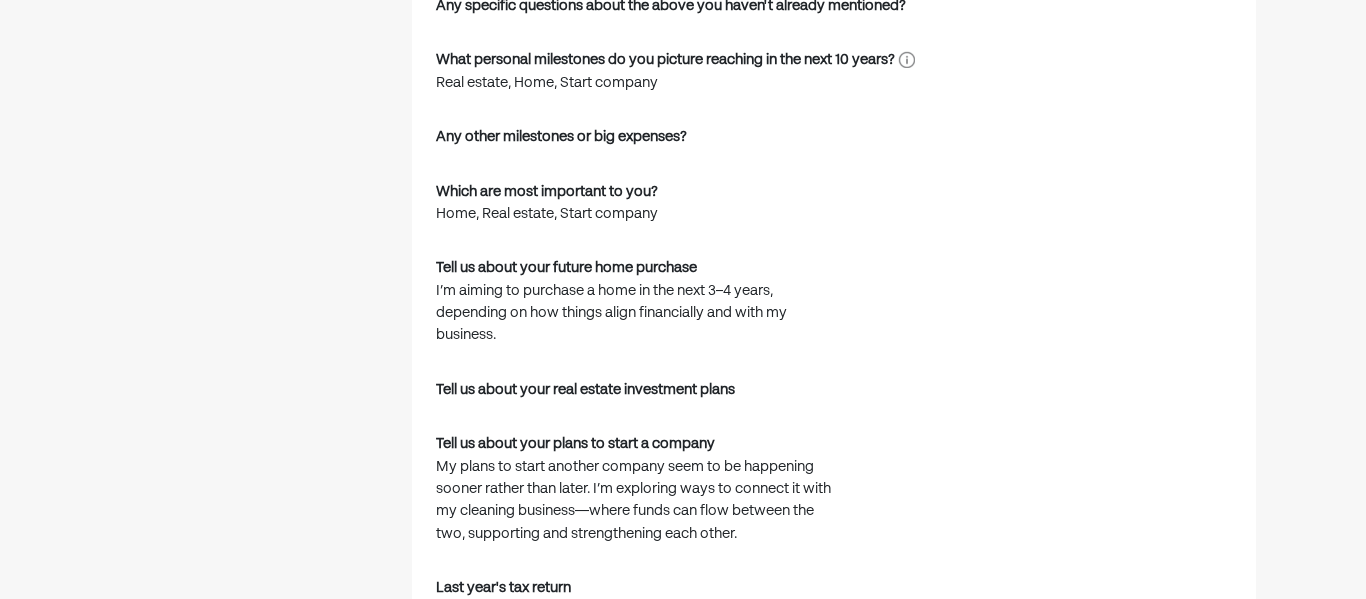 click on "I’m aiming to purchase a home in the next 3–4 years, depending on how things align financially and with my business." at bounding box center (636, 313) 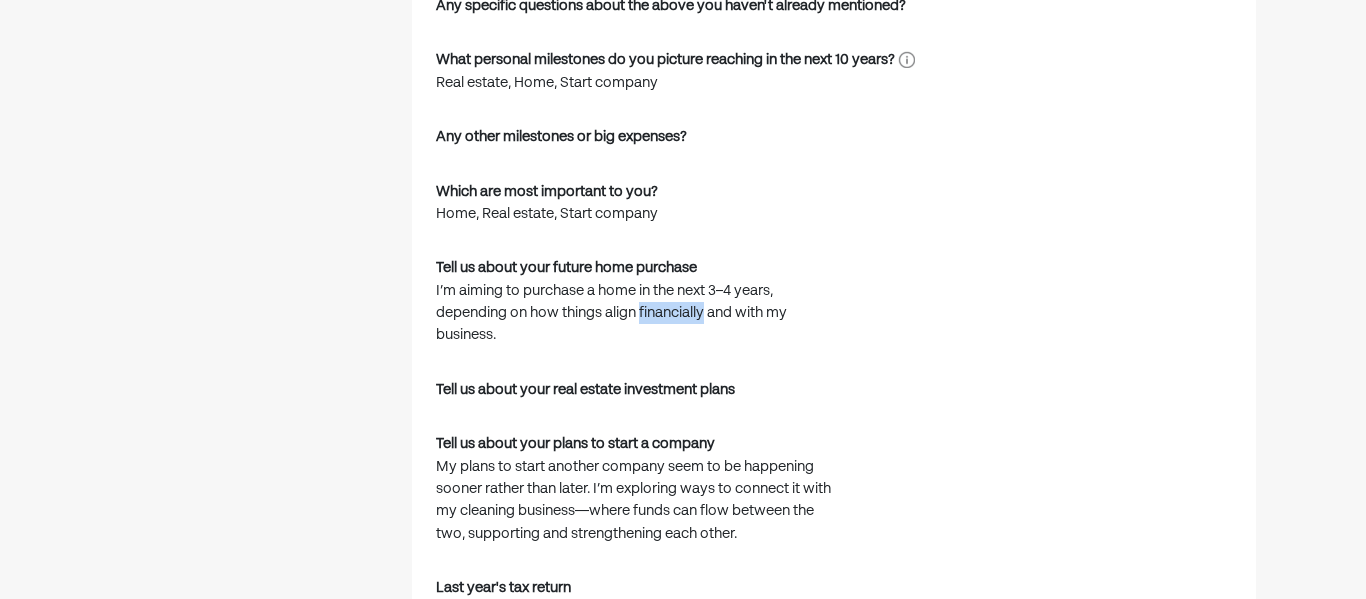 click on "I’m aiming to purchase a home in the next 3–4 years, depending on how things align financially and with my business." at bounding box center [636, 313] 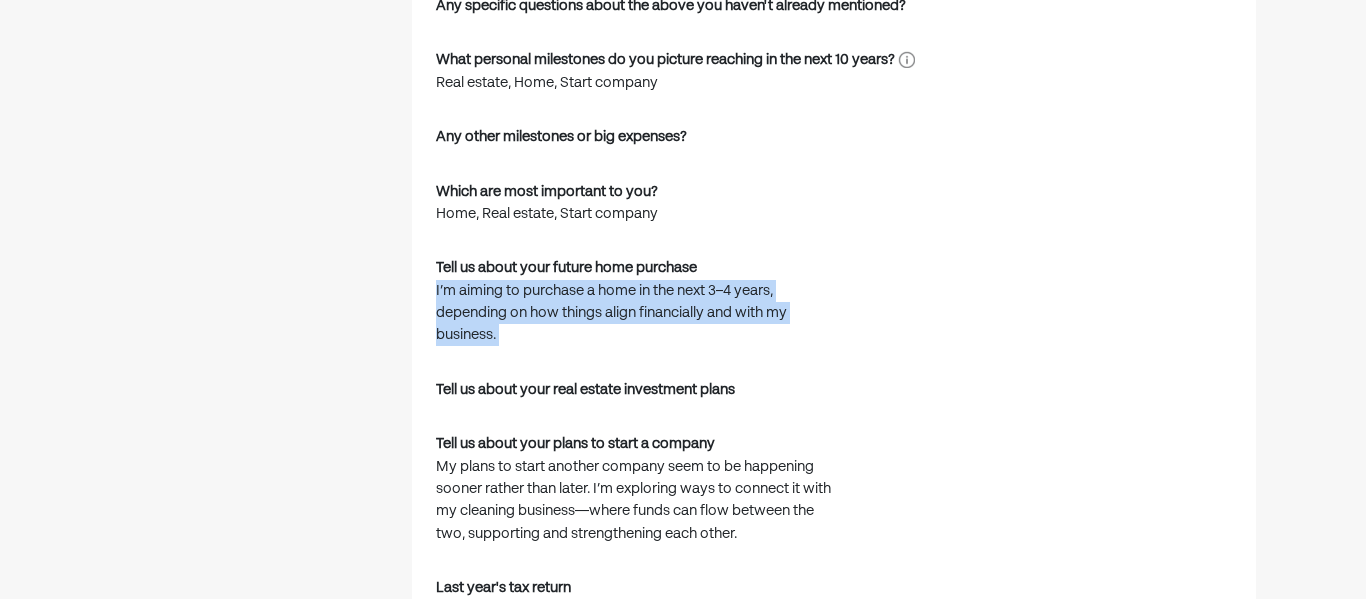click on "I’m aiming to purchase a home in the next 3–4 years, depending on how things align financially and with my business." at bounding box center [636, 313] 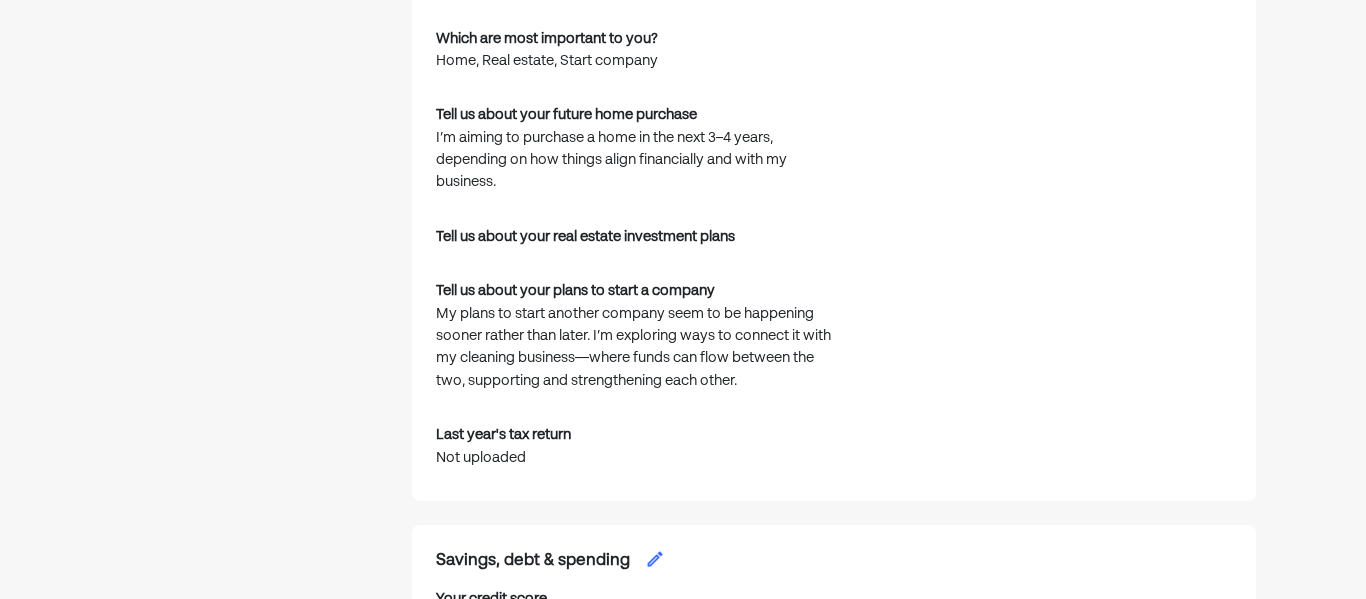scroll, scrollTop: 2946, scrollLeft: 0, axis: vertical 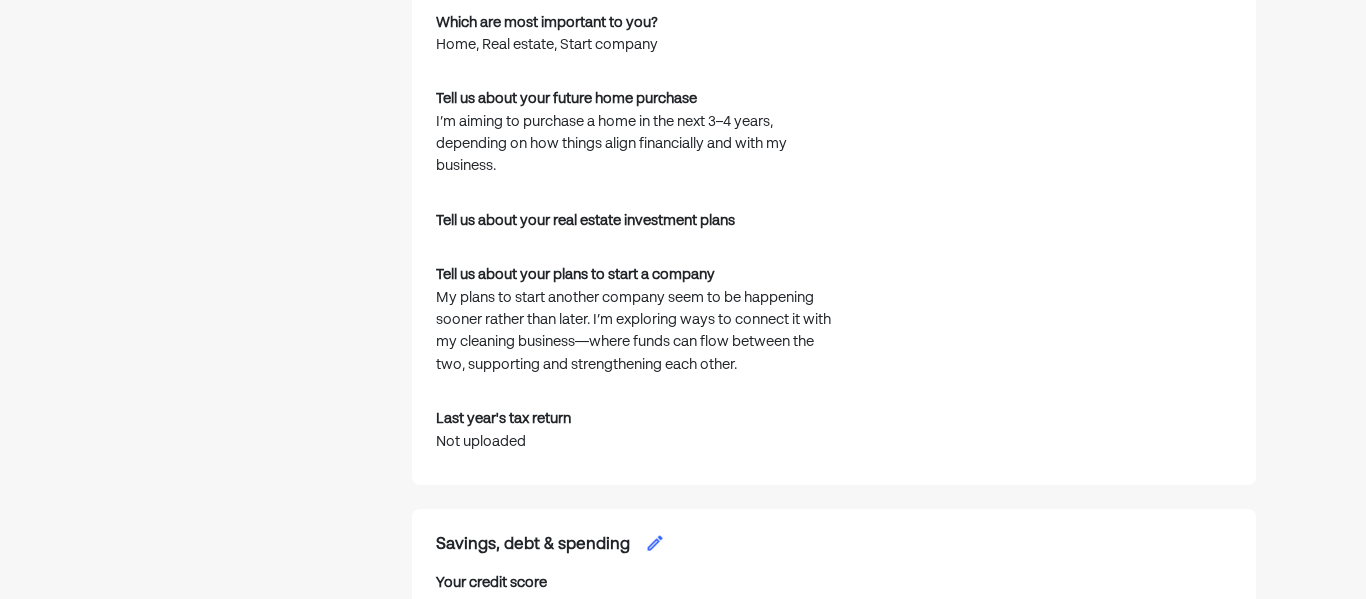 click on "My plans to start another company seem to be happening sooner rather than later. I’m exploring ways to connect it with my cleaning business—where funds can flow between the two, supporting and strengthening each other." at bounding box center (636, 332) 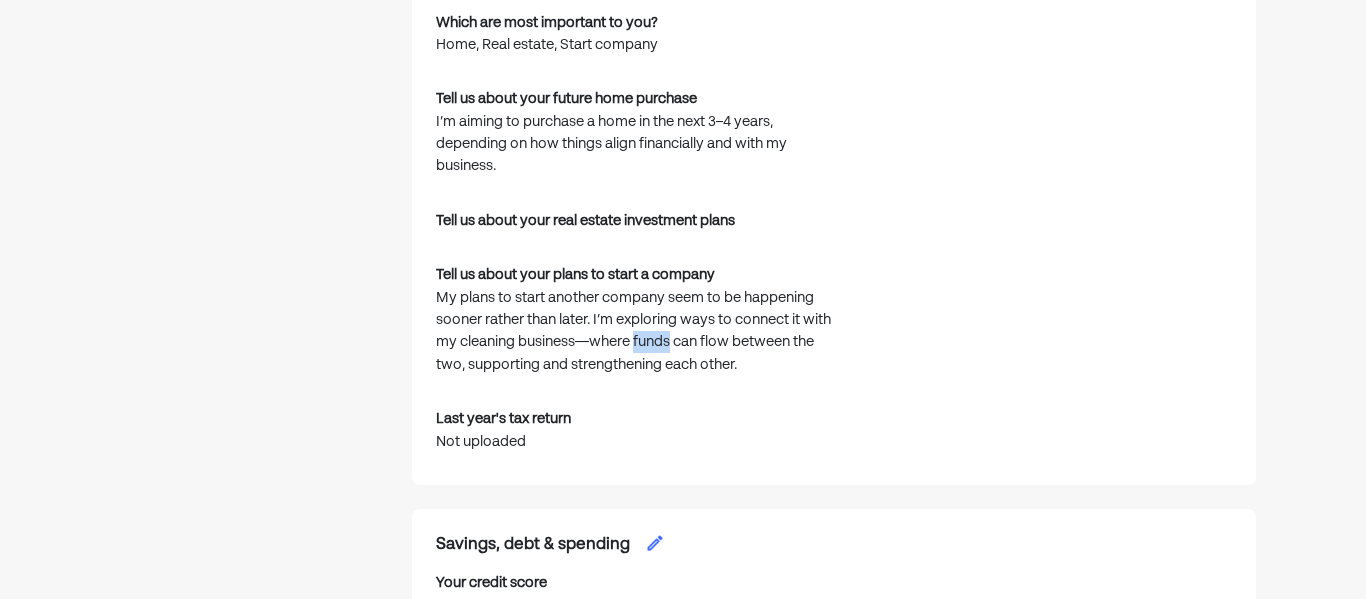 click on "My plans to start another company seem to be happening sooner rather than later. I’m exploring ways to connect it with my cleaning business—where funds can flow between the two, supporting and strengthening each other." at bounding box center [636, 332] 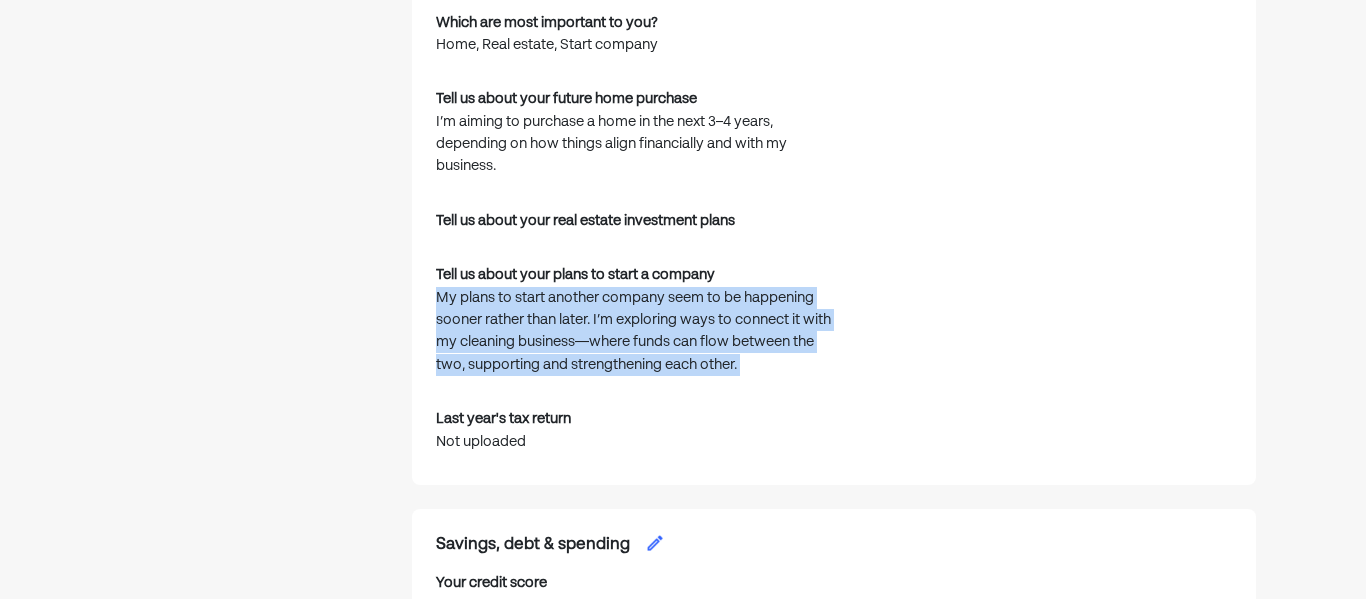 click on "Tell us about your plans to start a company My plans to start another company seem to be happening sooner rather than later. I’m exploring ways to connect it with my cleaning business—where funds can flow between the two, supporting and strengthening each other." at bounding box center [636, 324] 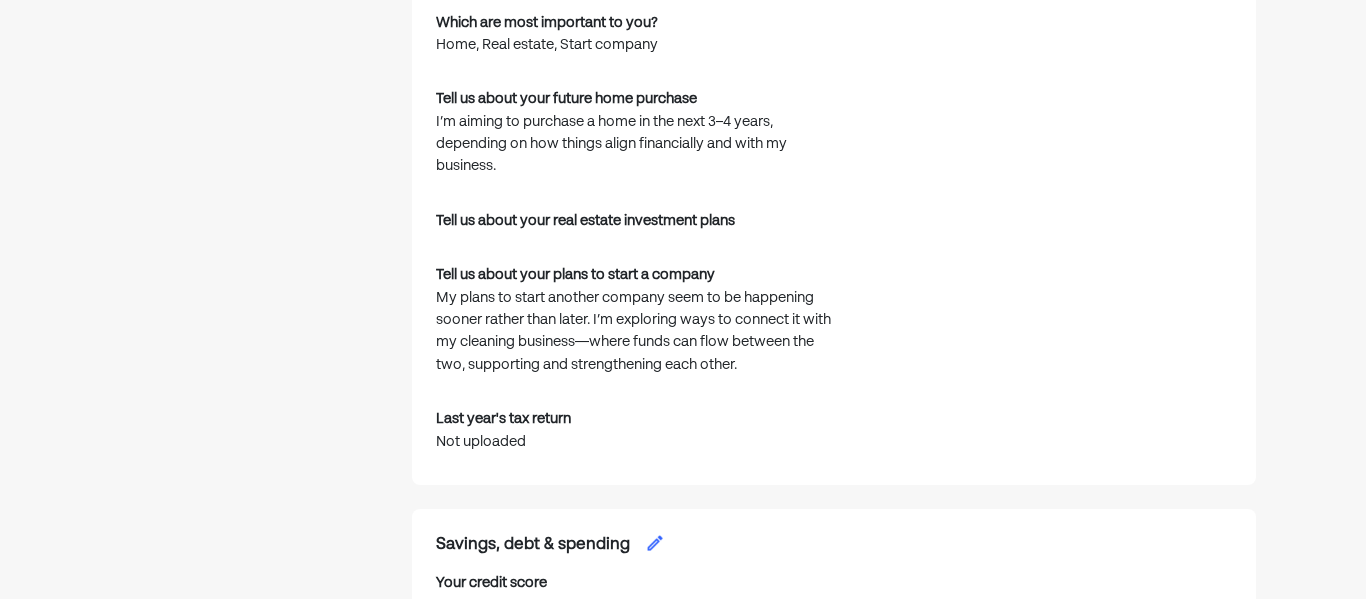 click on "My plans to start another company seem to be happening sooner rather than later. I’m exploring ways to connect it with my cleaning business—where funds can flow between the two, supporting and strengthening each other." at bounding box center [636, 332] 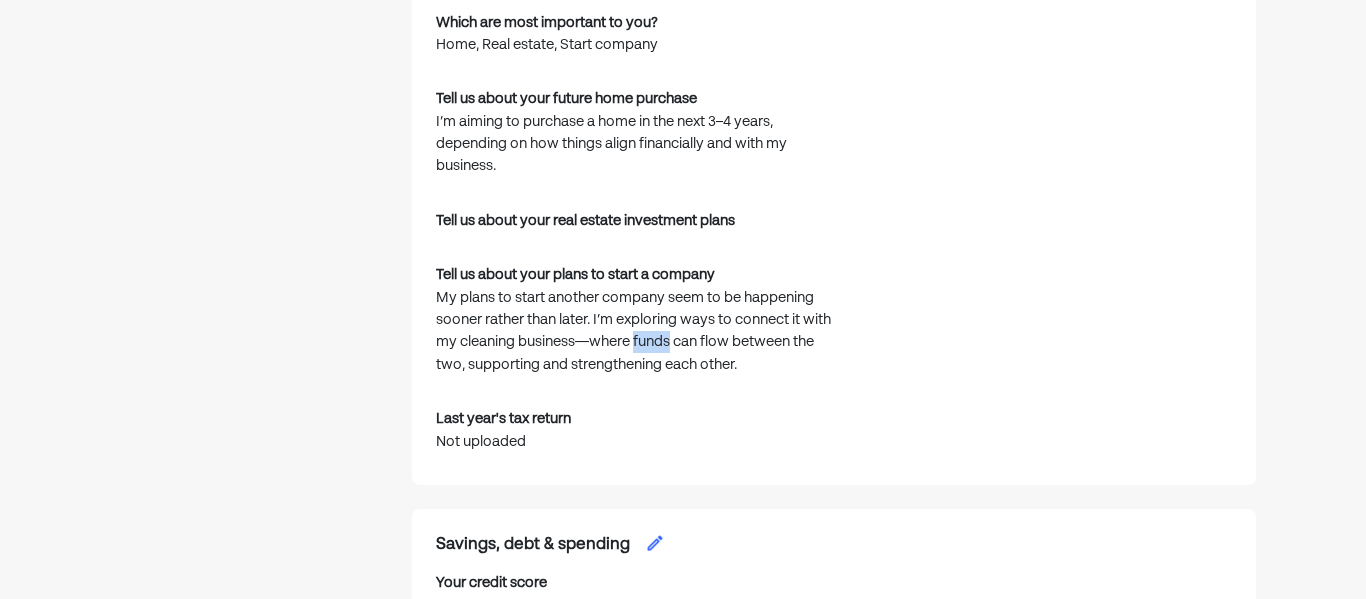 click on "My plans to start another company seem to be happening sooner rather than later. I’m exploring ways to connect it with my cleaning business—where funds can flow between the two, supporting and strengthening each other." at bounding box center (636, 332) 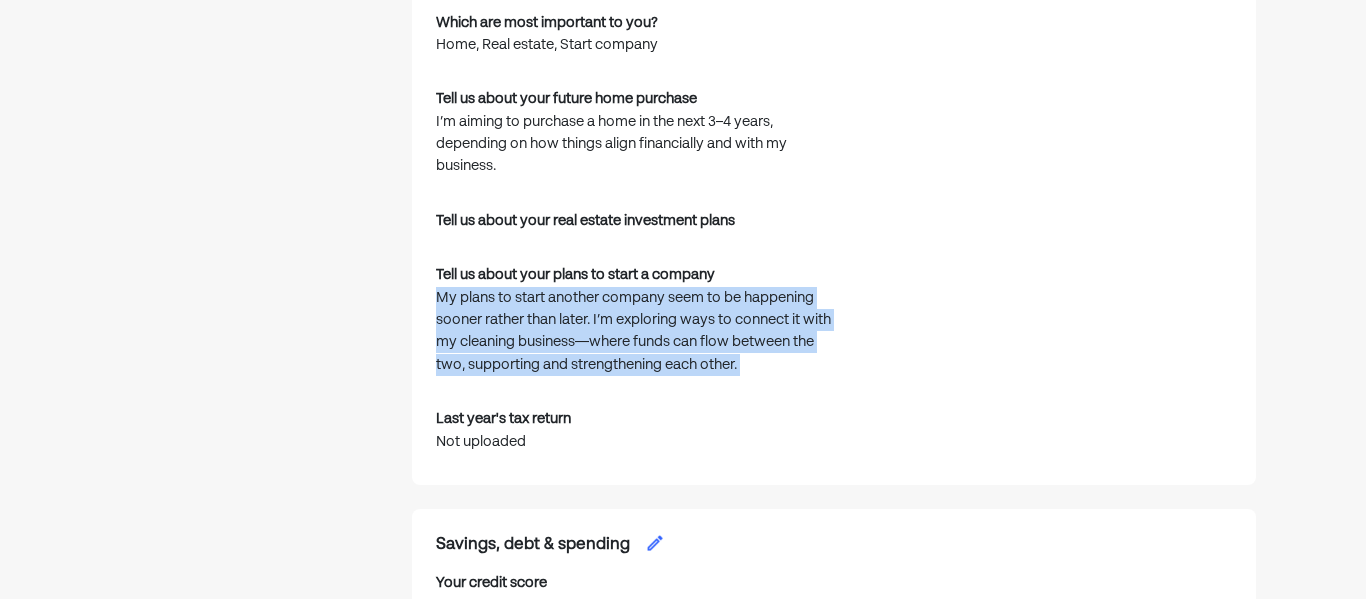 click on "How confident do you feel in managing your finances? (1-10) 6 What personal financial topics are important to you? Investing, Building credit, Budgeting Any specific questions about the above you haven't already mentioned? What personal milestones do you picture reaching in the next 10 years? Real estate, Home, Start company Any other milestones or big expenses? Which are most important to you? Home, Real estate, Start company Tell us about your future home purchase I’m aiming to purchase a home in the next 3–4 years, depending on how things align financially and with my business. Tell us about your real estate investment plans Tell us about your plans to start a company My plans to start another company seem to be happening sooner rather than later. I’m exploring ways to connect it with my cleaning business—where funds can flow between the two, supporting and strengthening each other. Last year's tax return Not uploaded" at bounding box center (834, 40) 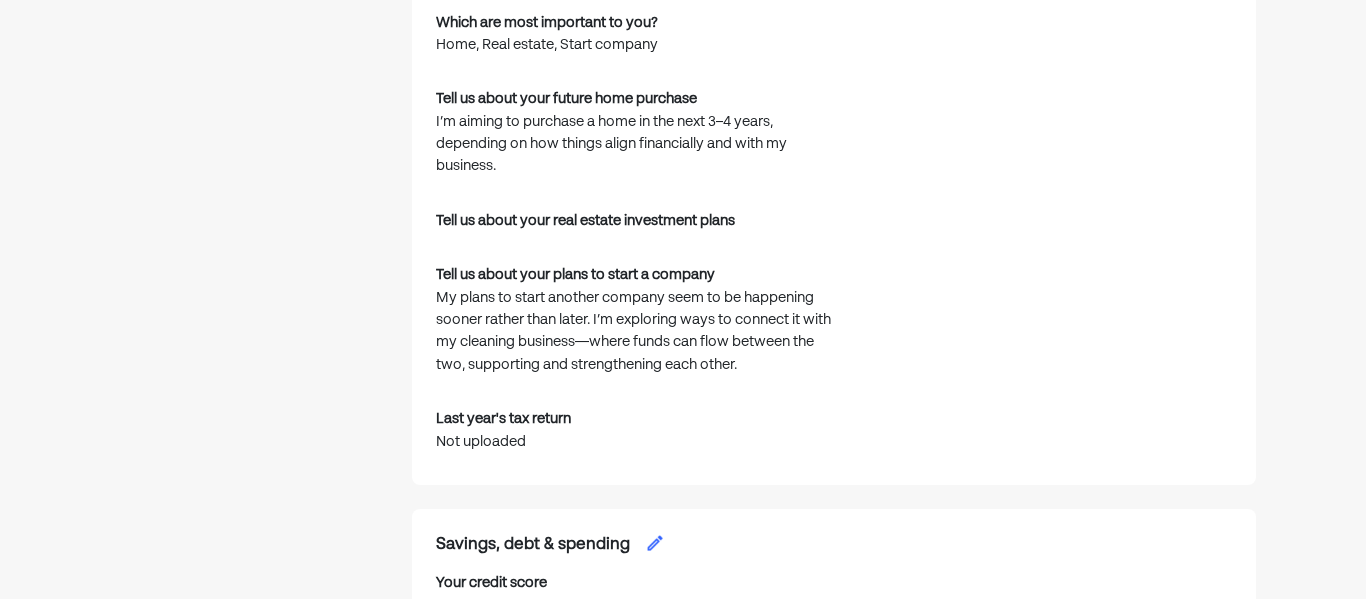 click on "My plans to start another company seem to be happening sooner rather than later. I’m exploring ways to connect it with my cleaning business—where funds can flow between the two, supporting and strengthening each other." at bounding box center (636, 332) 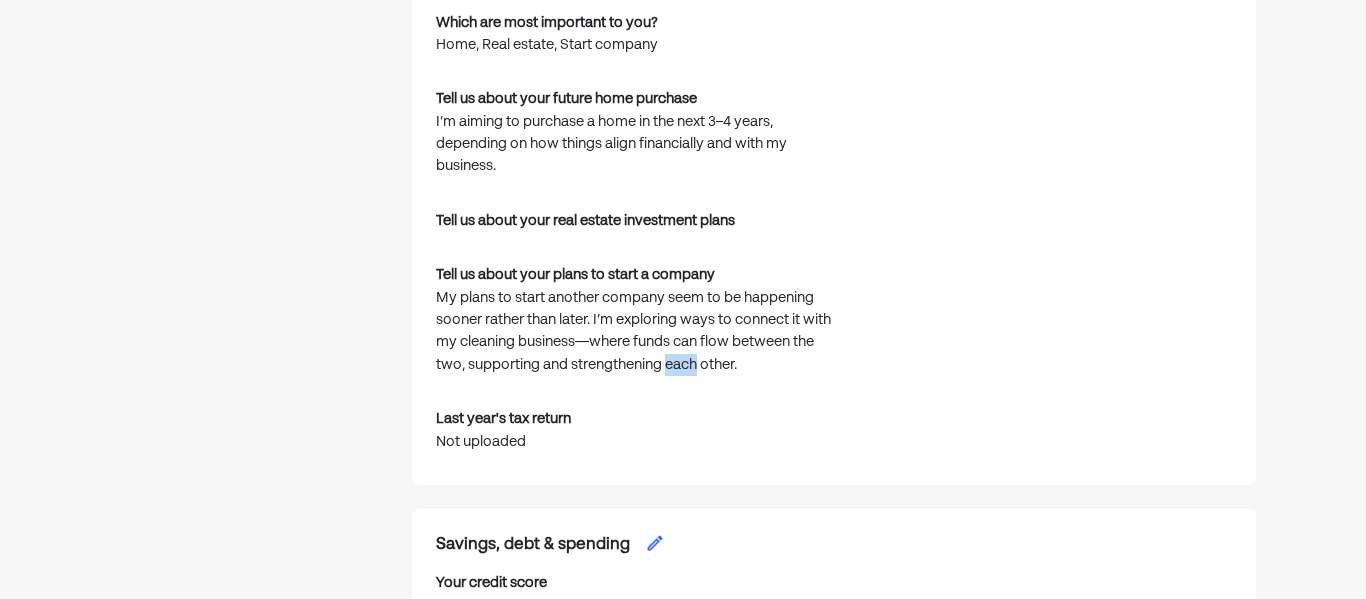 click on "My plans to start another company seem to be happening sooner rather than later. I’m exploring ways to connect it with my cleaning business—where funds can flow between the two, supporting and strengthening each other." at bounding box center [636, 332] 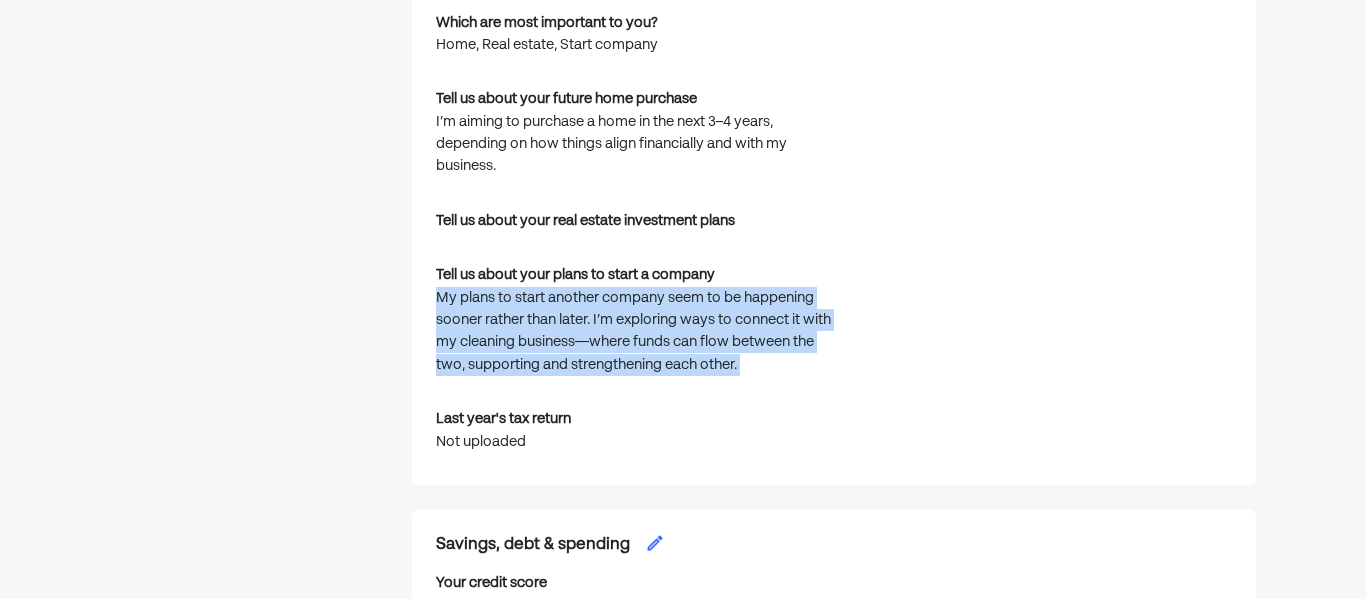 click on "How confident do you feel in managing your finances? (1-10) 6 What personal financial topics are important to you? Investing, Building credit, Budgeting Any specific questions about the above you haven't already mentioned? What personal milestones do you picture reaching in the next 10 years? Real estate, Home, Start company Any other milestones or big expenses? Which are most important to you? Home, Real estate, Start company Tell us about your future home purchase I’m aiming to purchase a home in the next 3–4 years, depending on how things align financially and with my business. Tell us about your real estate investment plans Tell us about your plans to start a company My plans to start another company seem to be happening sooner rather than later. I’m exploring ways to connect it with my cleaning business—where funds can flow between the two, supporting and strengthening each other. Last year's tax return Not uploaded" at bounding box center [834, 40] 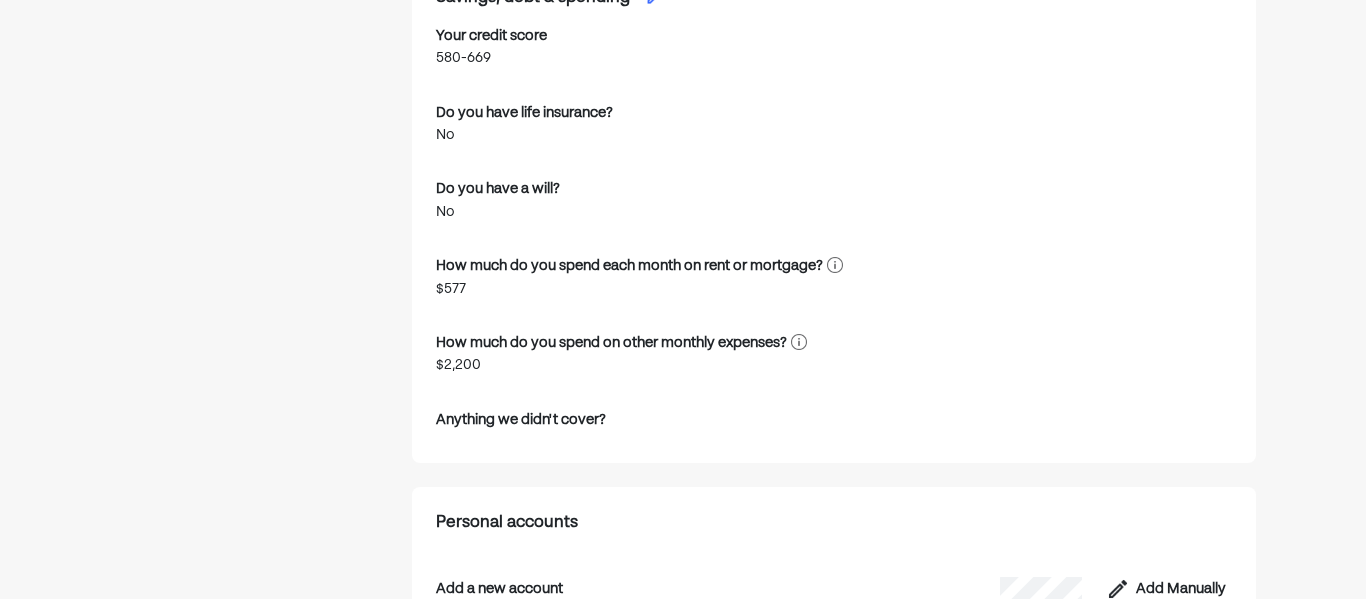 scroll, scrollTop: 3498, scrollLeft: 0, axis: vertical 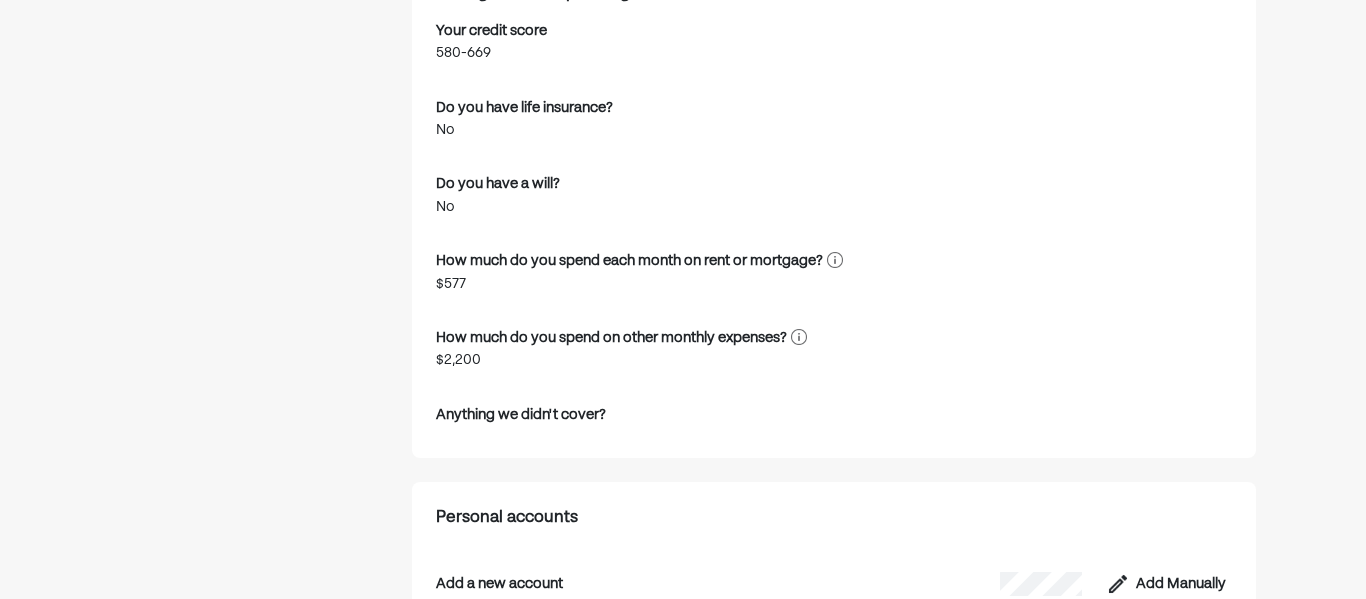 click on "How much do you spend each month on rent or mortgage?" at bounding box center (629, 261) 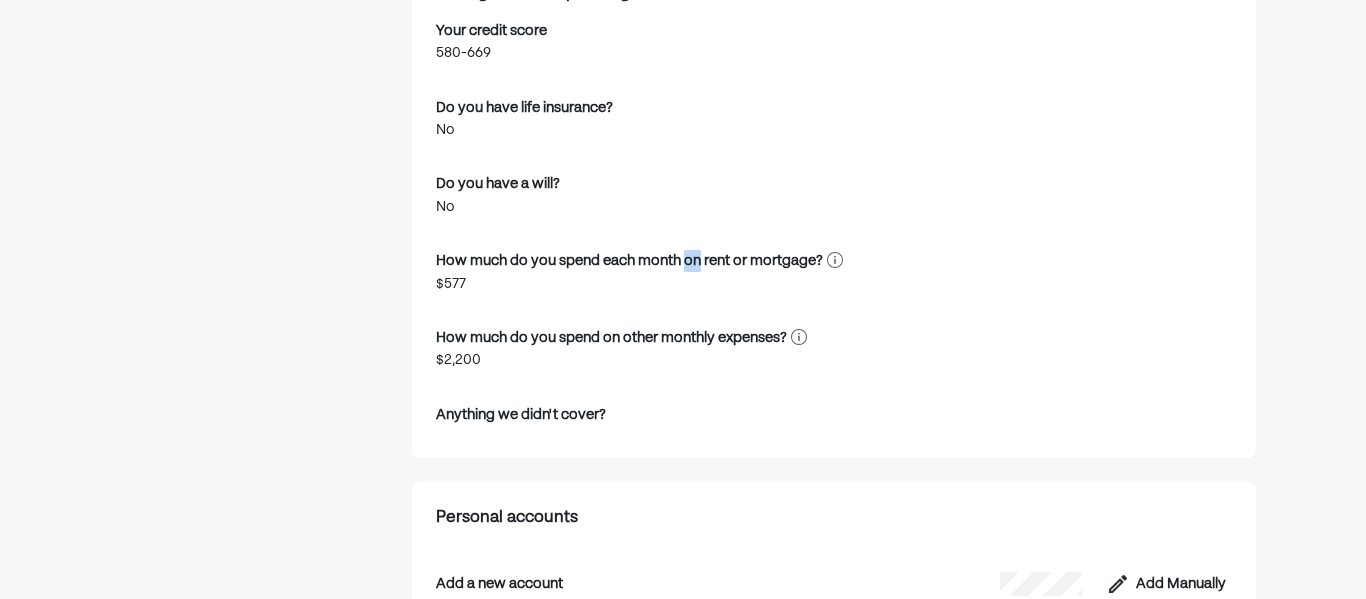 click on "How much do you spend each month on rent or mortgage?" at bounding box center (629, 261) 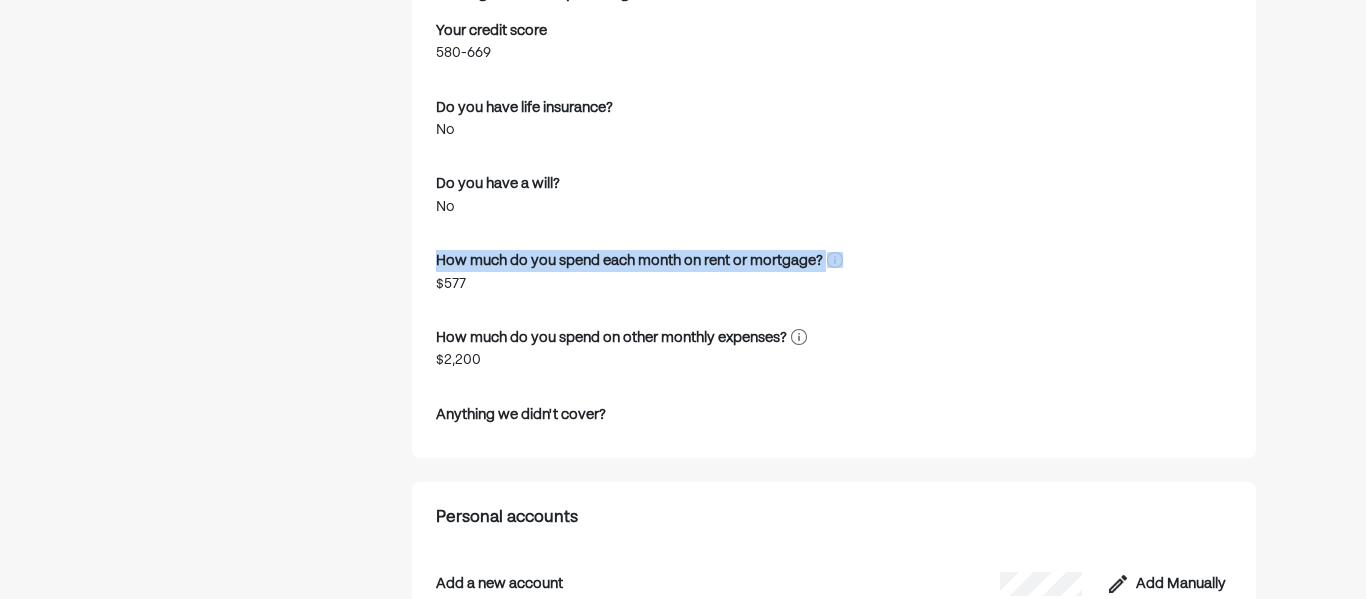 click on "How much do you spend each month on rent or mortgage? $577" at bounding box center (639, 276) 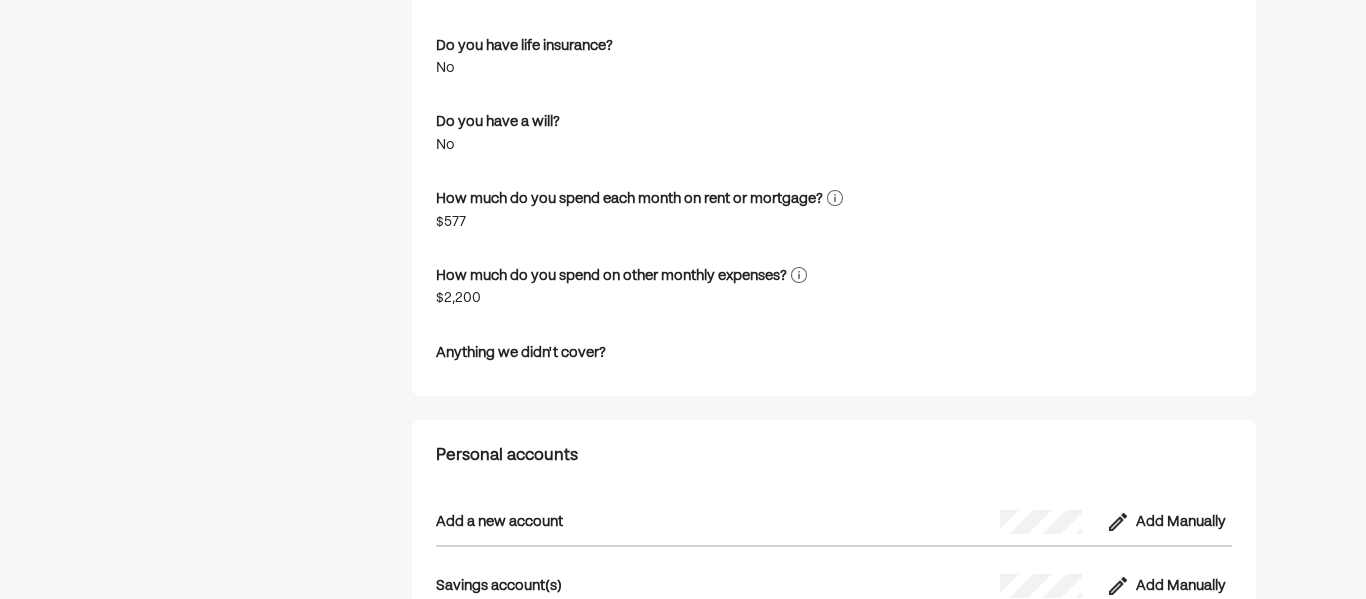 click on "How much do you spend on other monthly expenses?" at bounding box center [611, 276] 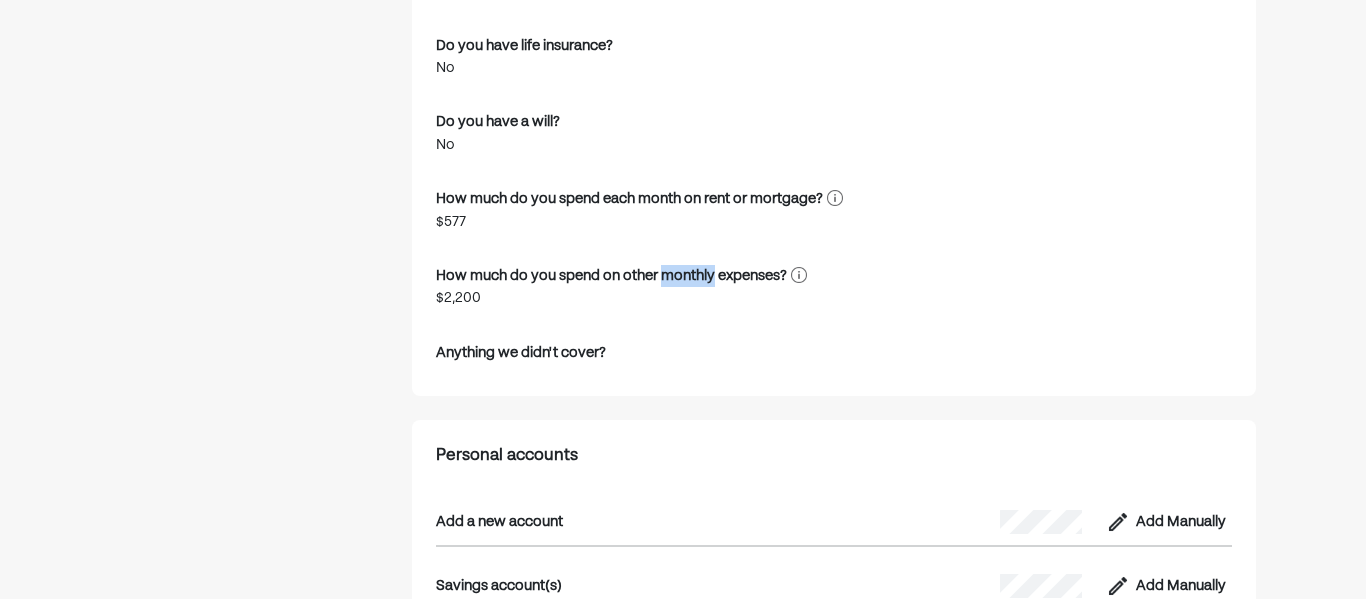 click on "How much do you spend on other monthly expenses?" at bounding box center [611, 276] 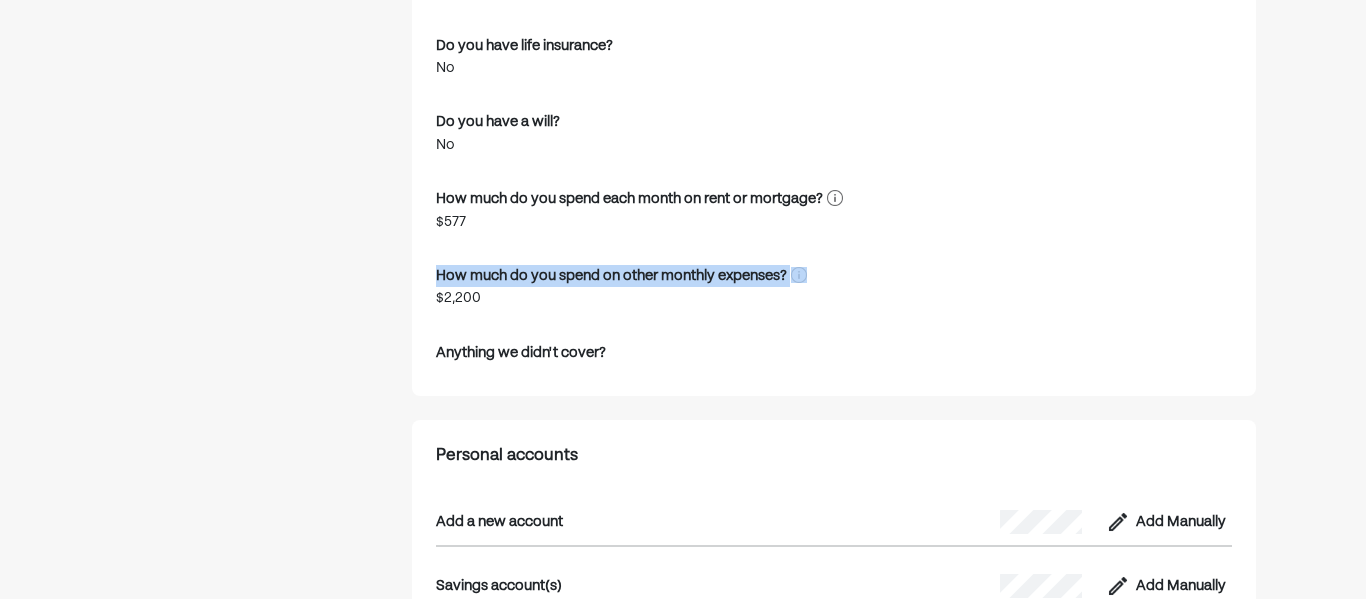 click on "$2,200" at bounding box center [621, 298] 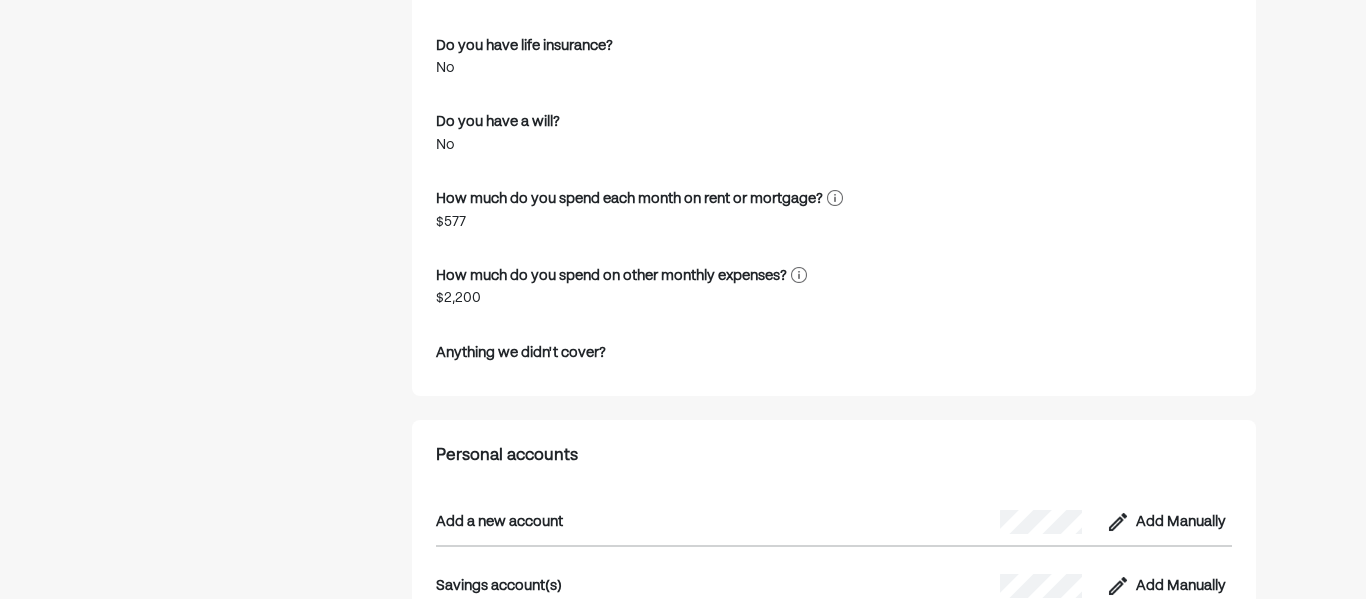 click on "How much do you spend on other monthly expenses?" at bounding box center (611, 276) 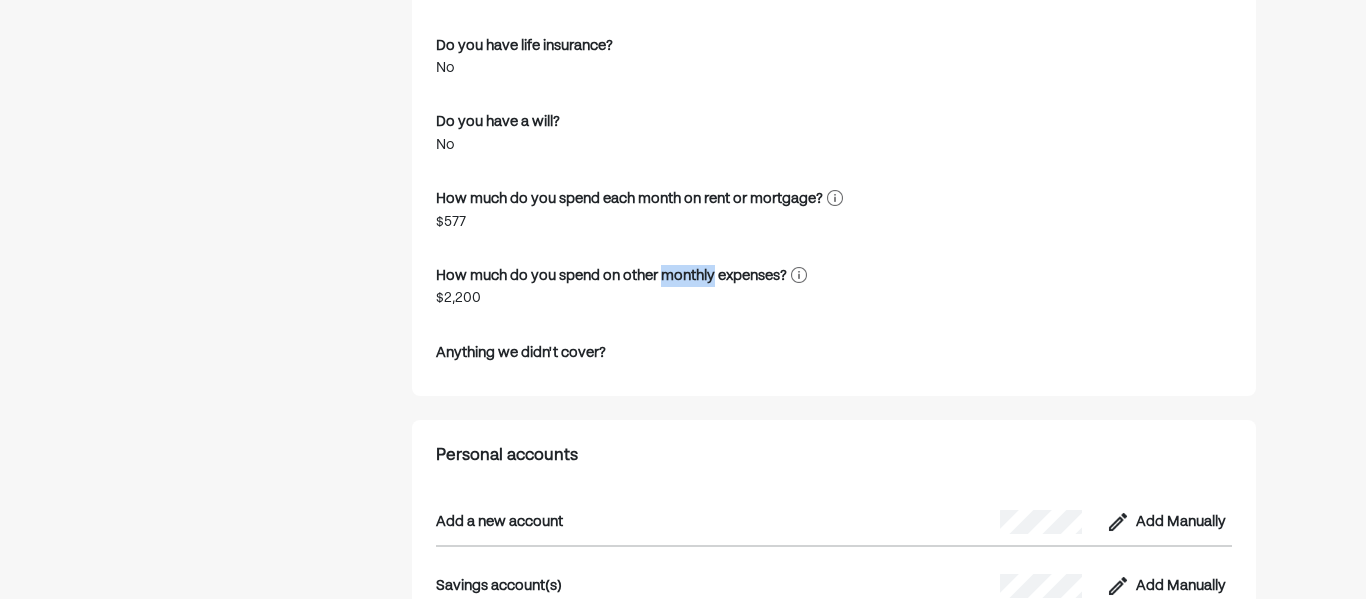 click on "How much do you spend on other monthly expenses?" at bounding box center (611, 276) 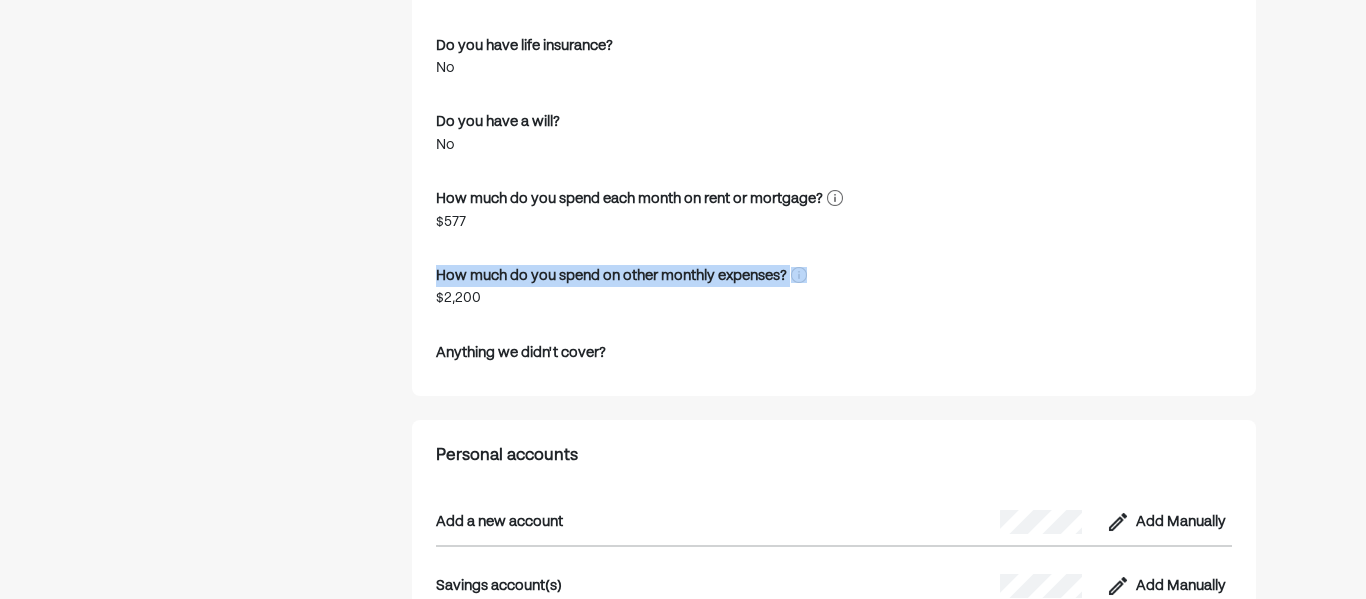 click on "How much do you spend on other monthly expenses? $2,200" at bounding box center (621, 291) 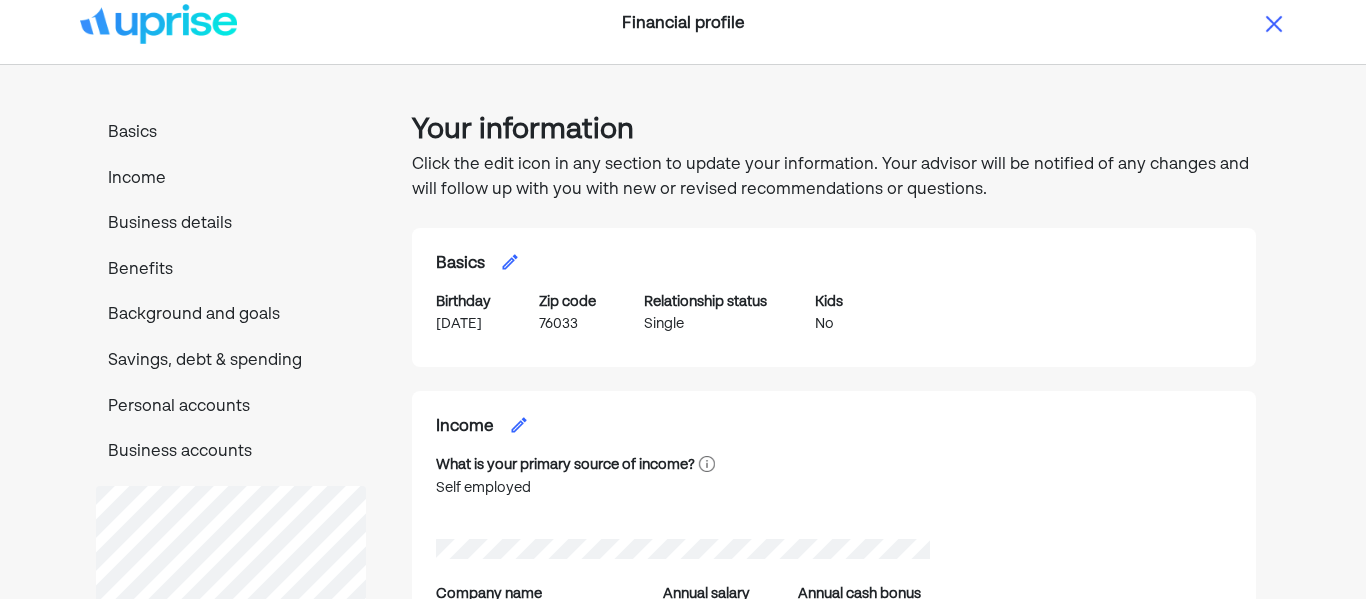 scroll, scrollTop: 0, scrollLeft: 0, axis: both 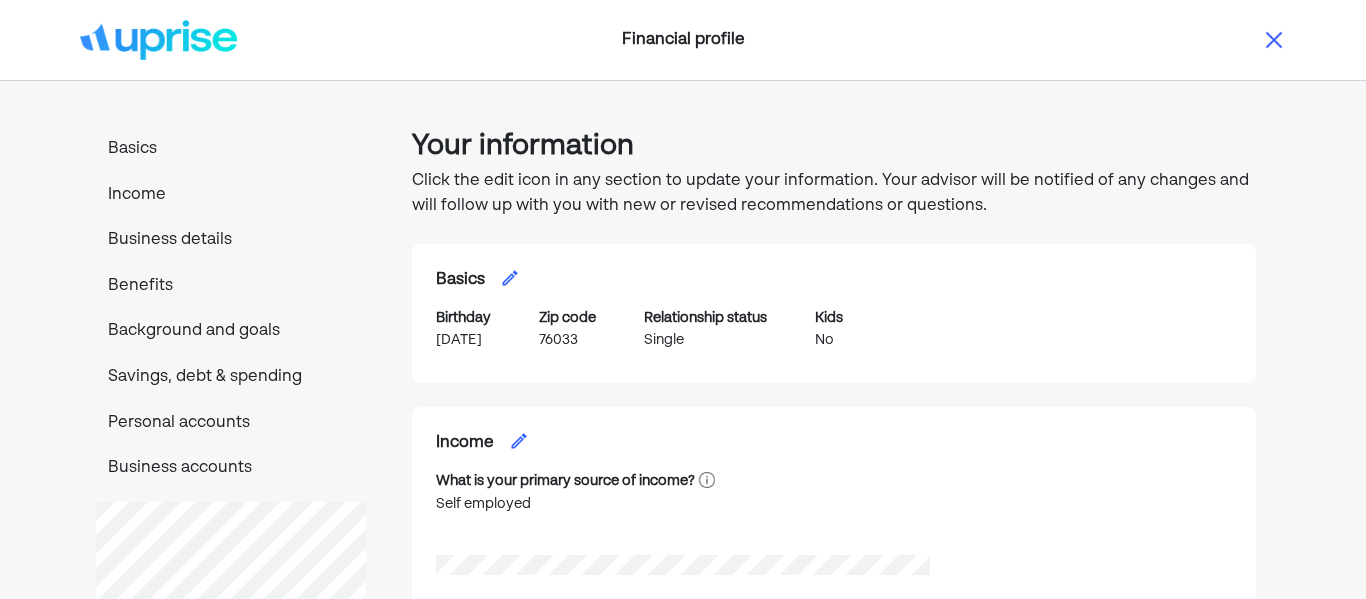 click on "Savings, debt & spending" at bounding box center (231, 378) 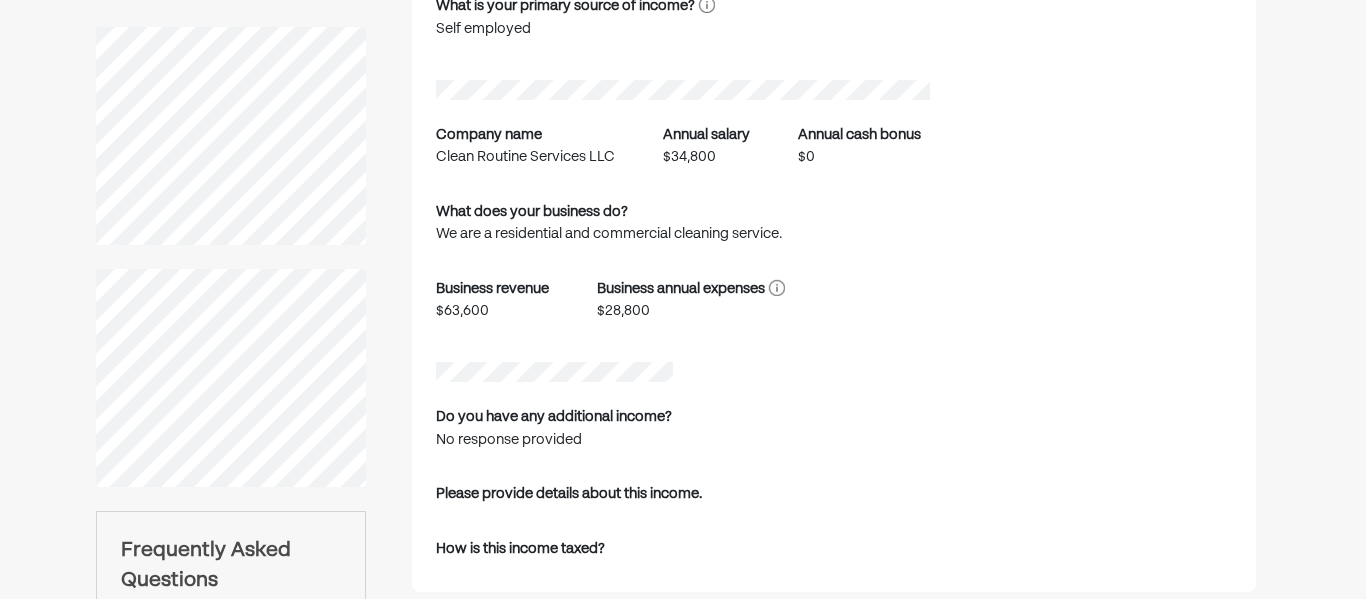 scroll, scrollTop: 0, scrollLeft: 0, axis: both 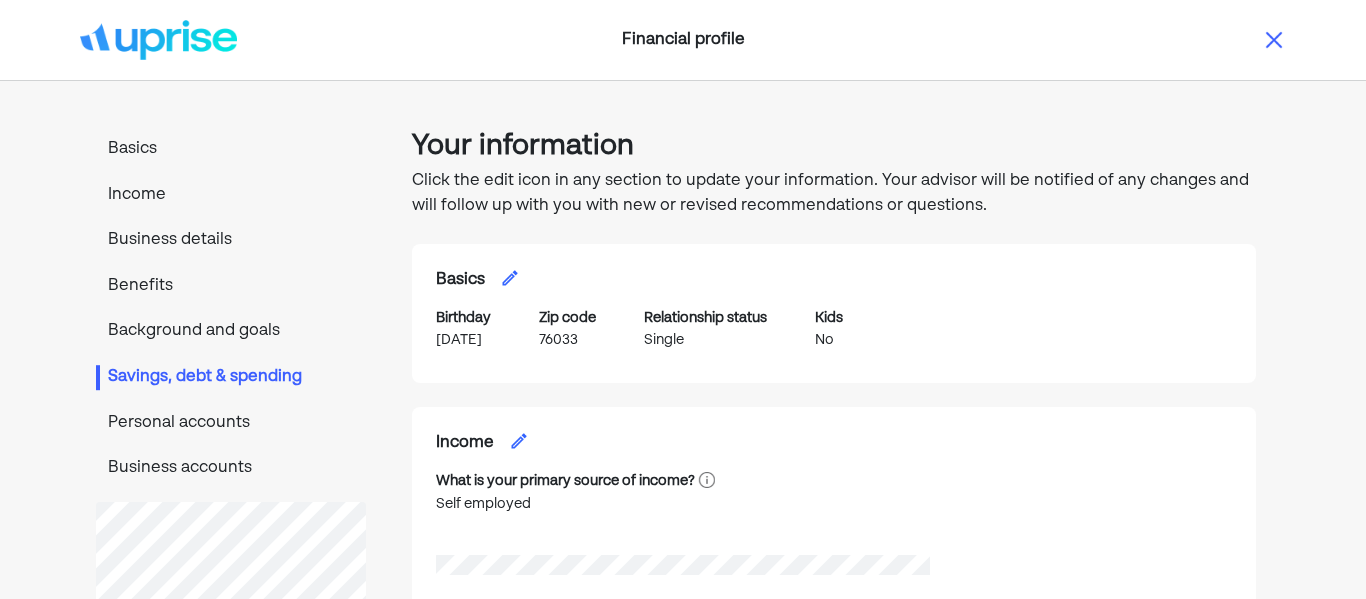 click on "Personal accounts" at bounding box center (231, 424) 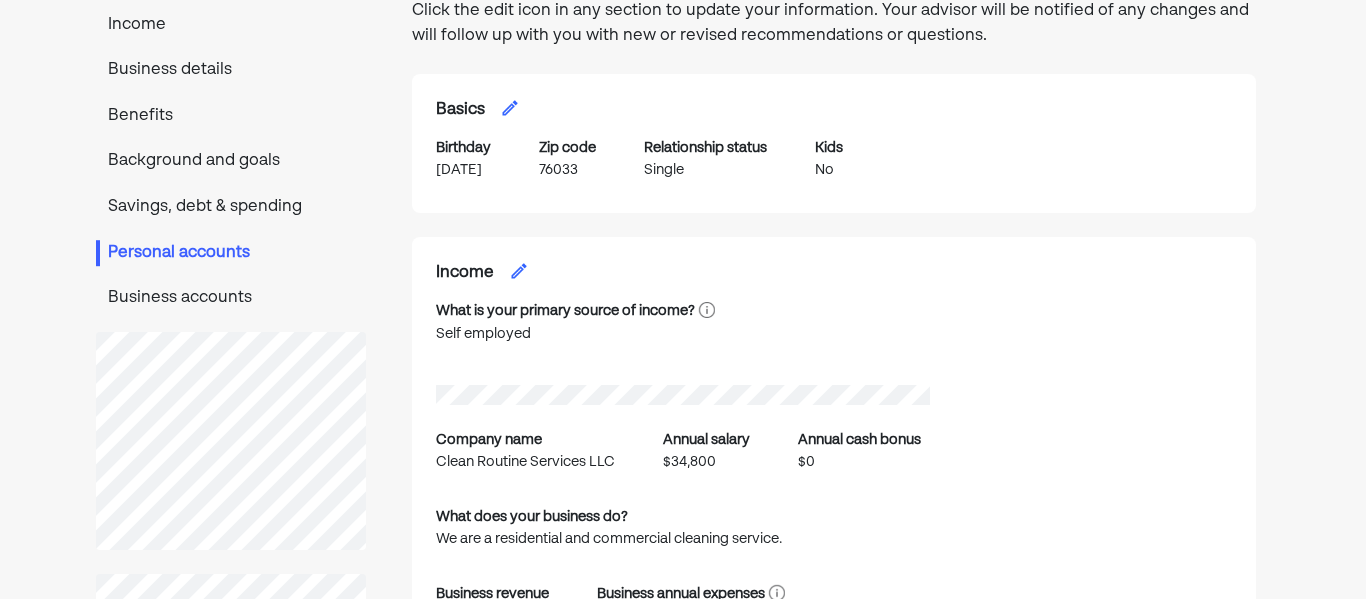 scroll, scrollTop: 0, scrollLeft: 0, axis: both 